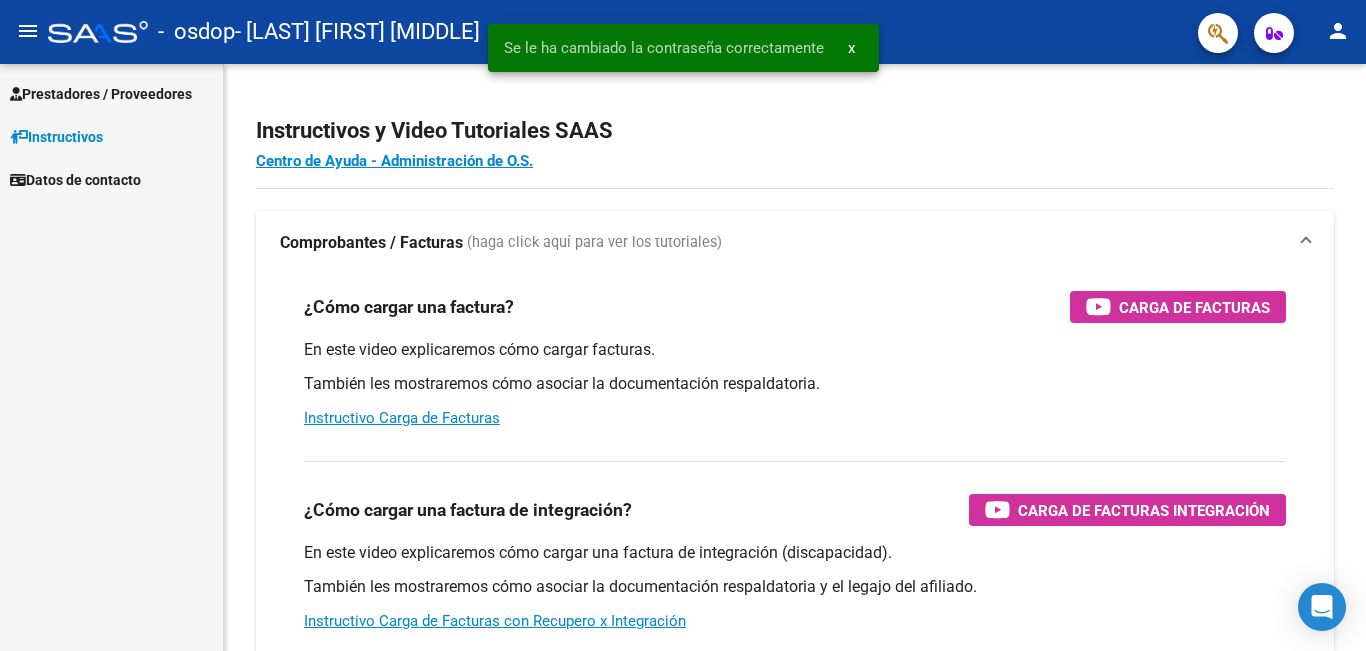 scroll, scrollTop: 0, scrollLeft: 0, axis: both 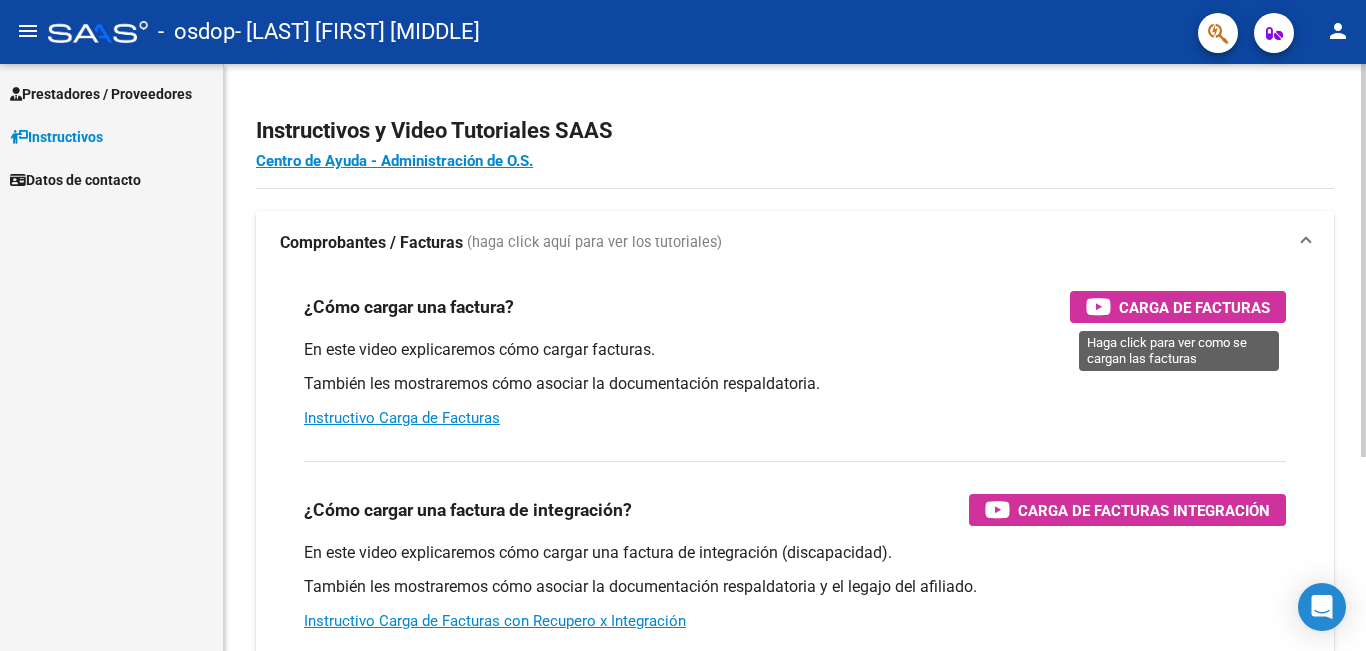 click on "Carga de Facturas" at bounding box center (1194, 307) 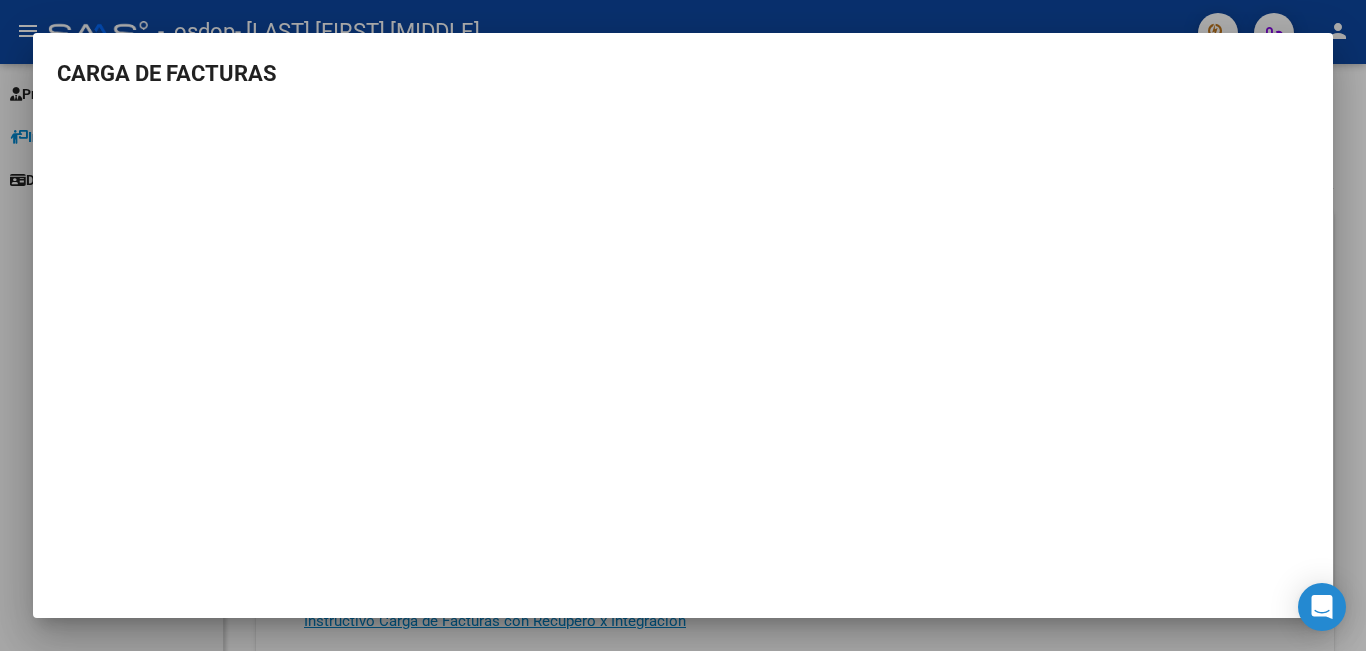 click at bounding box center [683, 325] 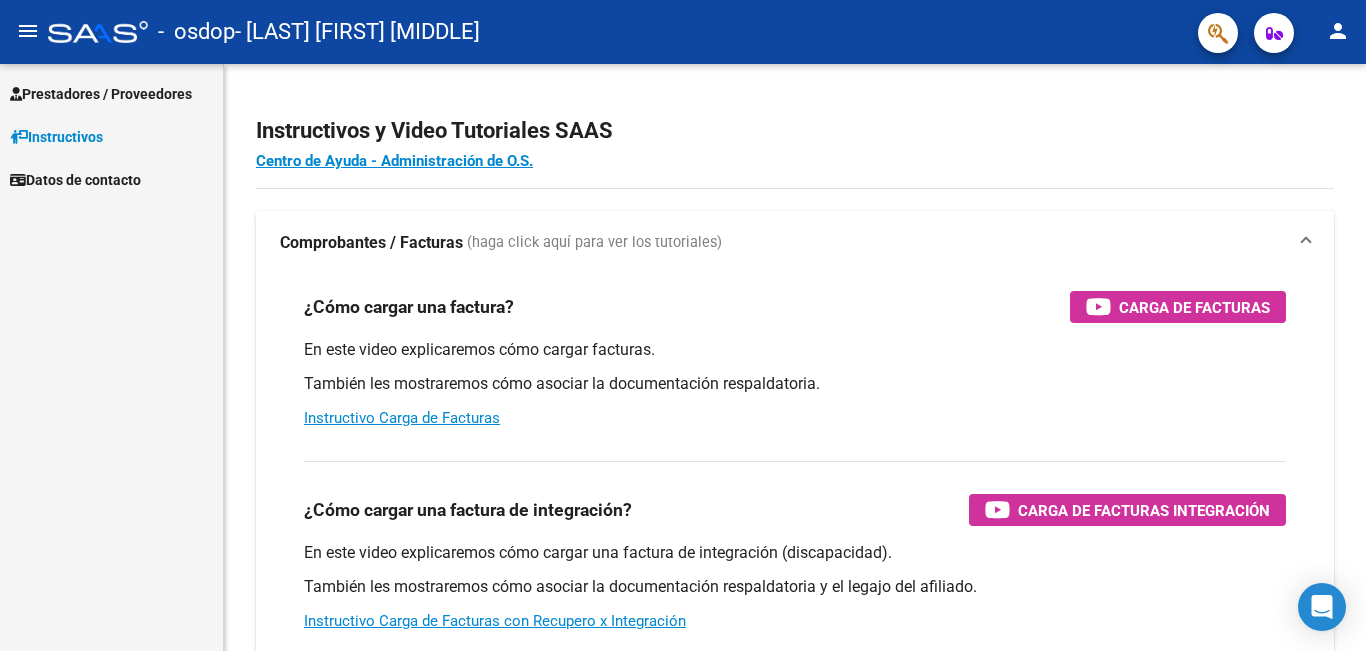 click on "Datos de contacto" at bounding box center (75, 180) 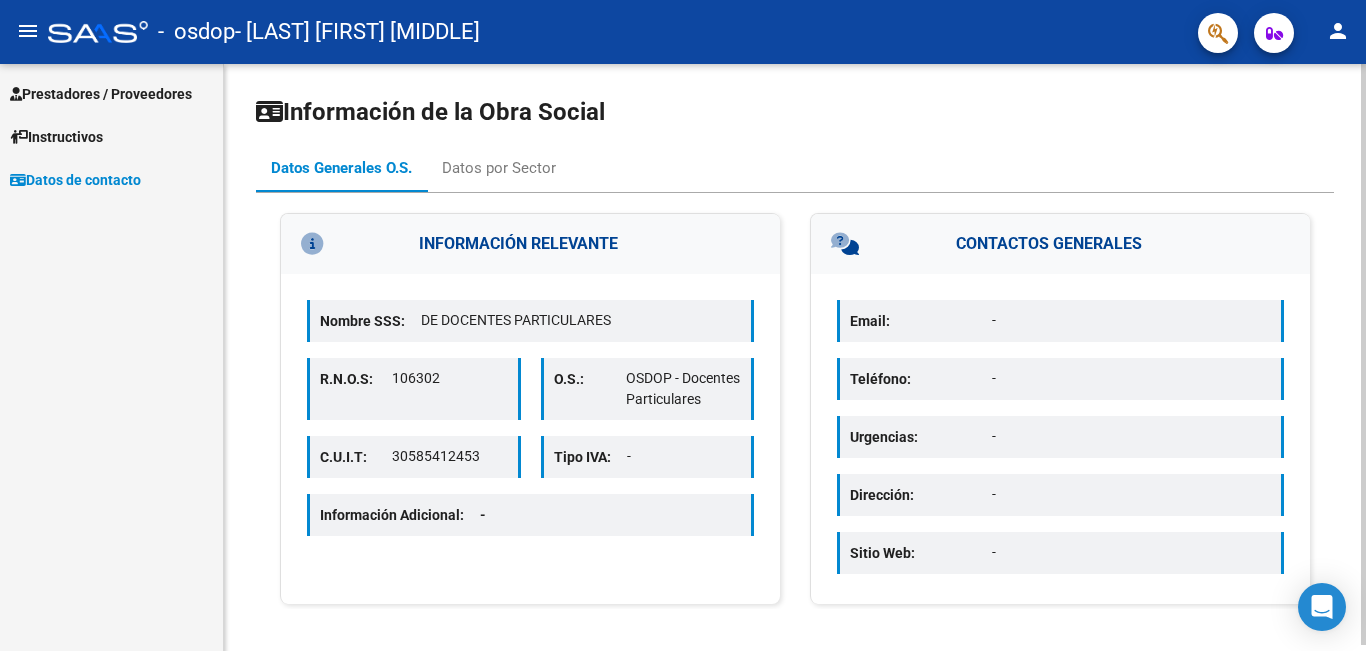 scroll, scrollTop: 6, scrollLeft: 0, axis: vertical 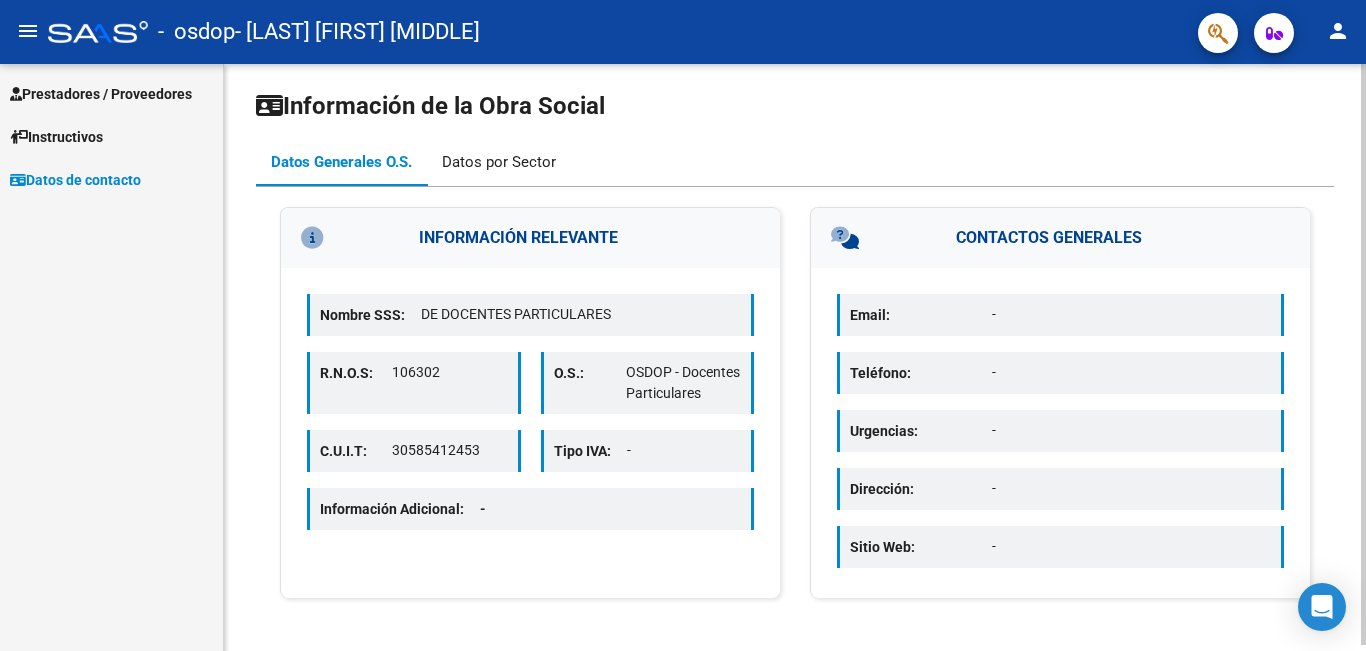 click on "Datos por Sector" at bounding box center (499, 162) 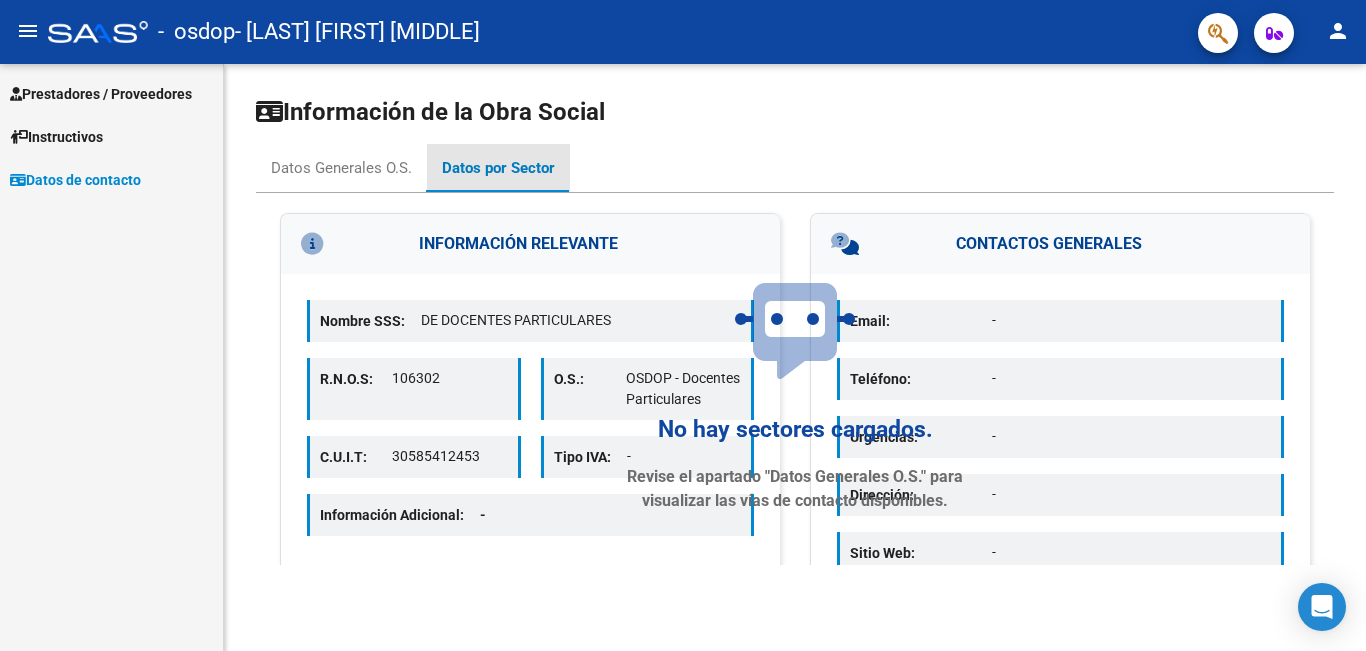 scroll, scrollTop: 0, scrollLeft: 0, axis: both 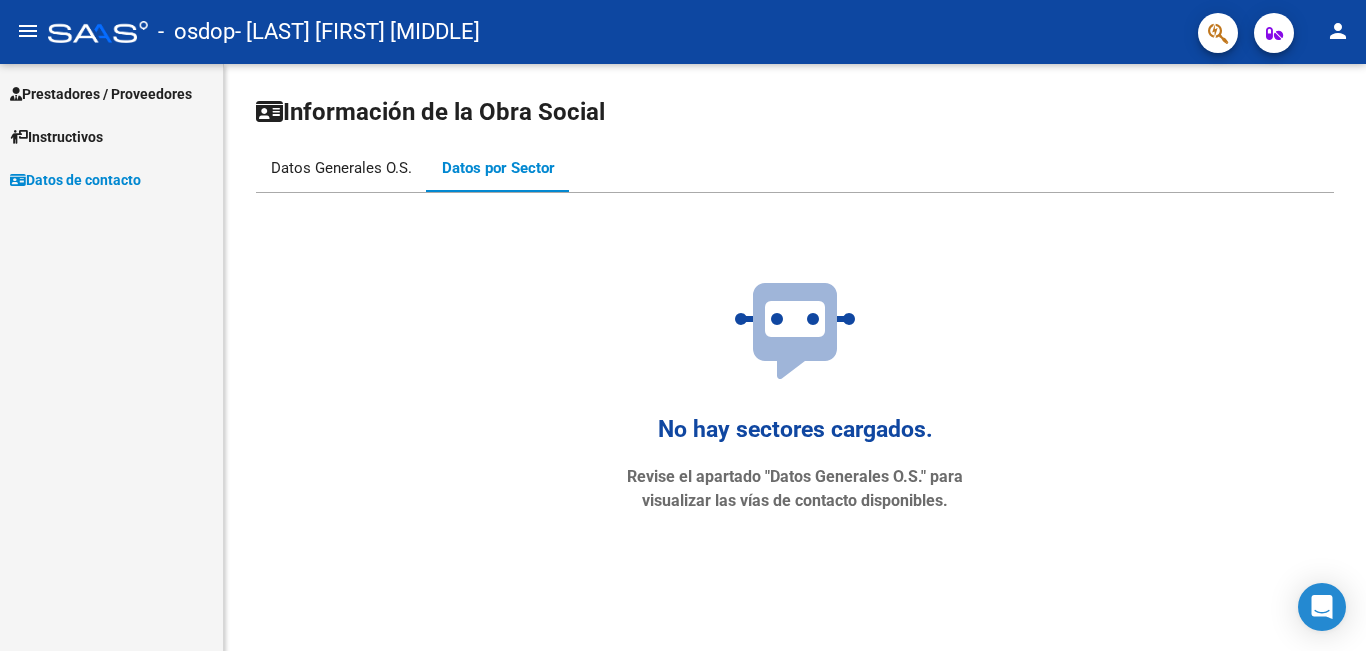click on "Datos Generales O.S." at bounding box center (341, 168) 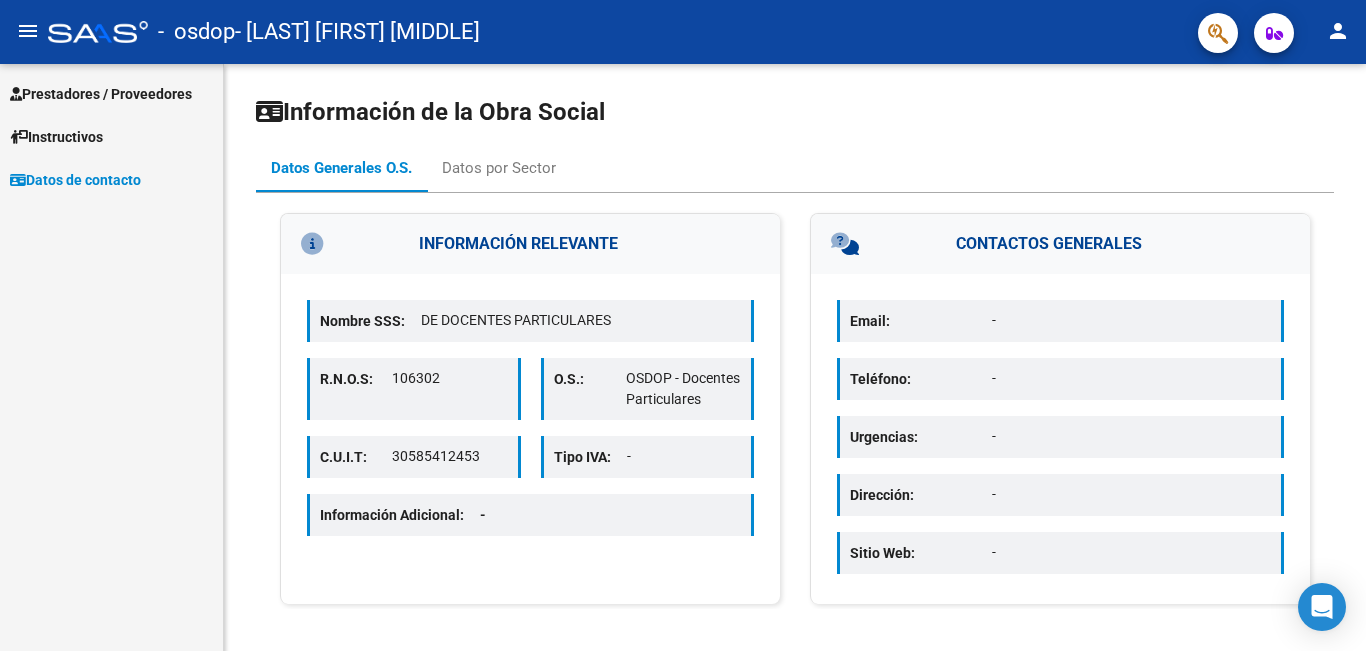 click on "Prestadores / Proveedores" at bounding box center [101, 94] 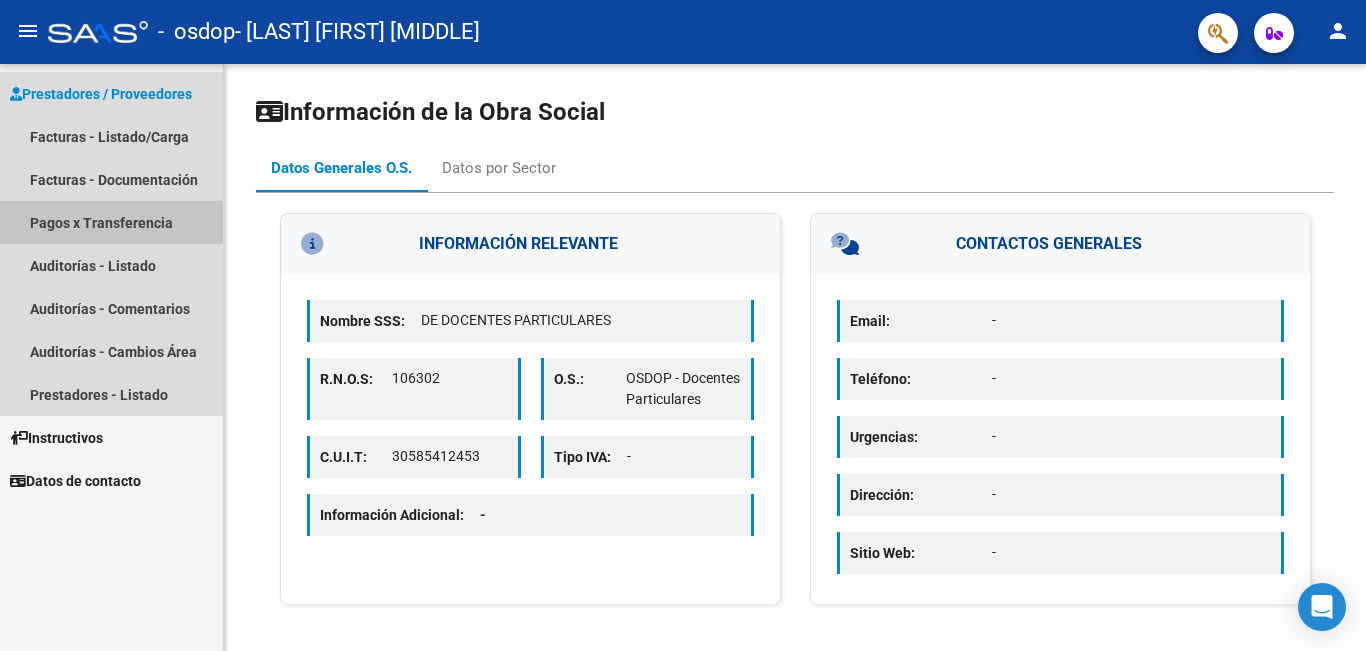 click on "Pagos x Transferencia" at bounding box center (111, 222) 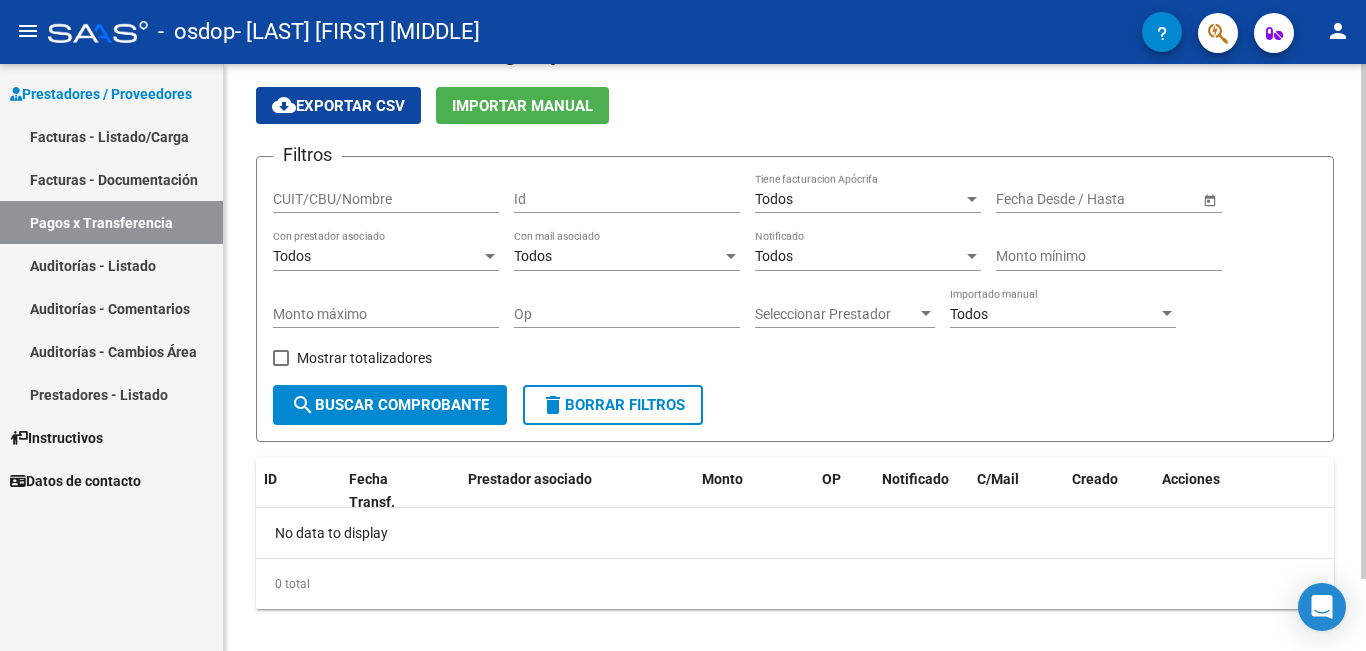 scroll, scrollTop: 82, scrollLeft: 0, axis: vertical 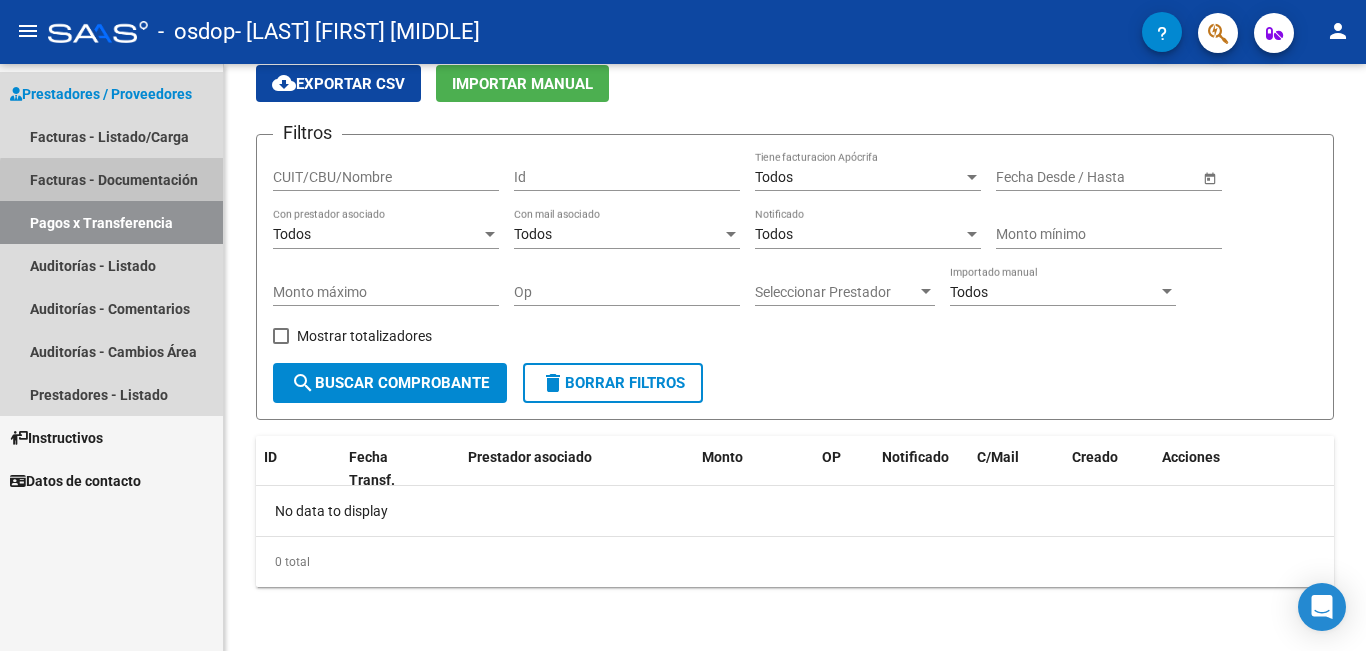 click on "Facturas - Documentación" at bounding box center [111, 179] 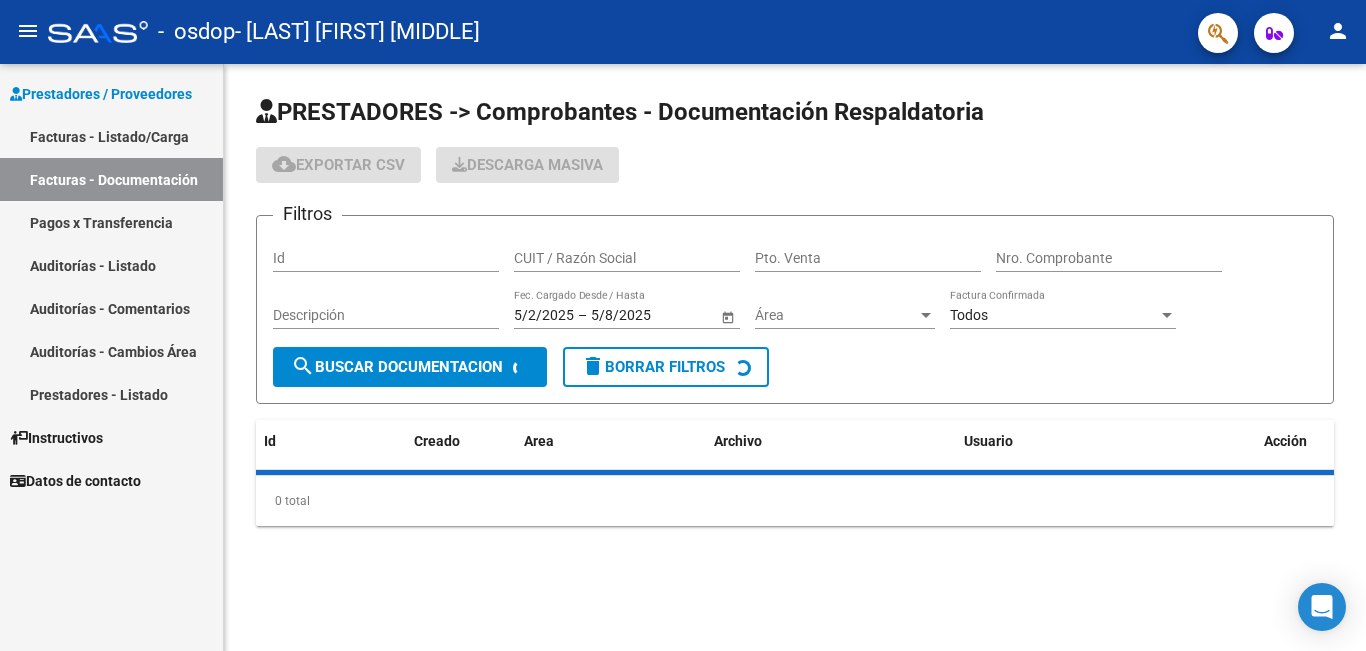 scroll, scrollTop: 0, scrollLeft: 0, axis: both 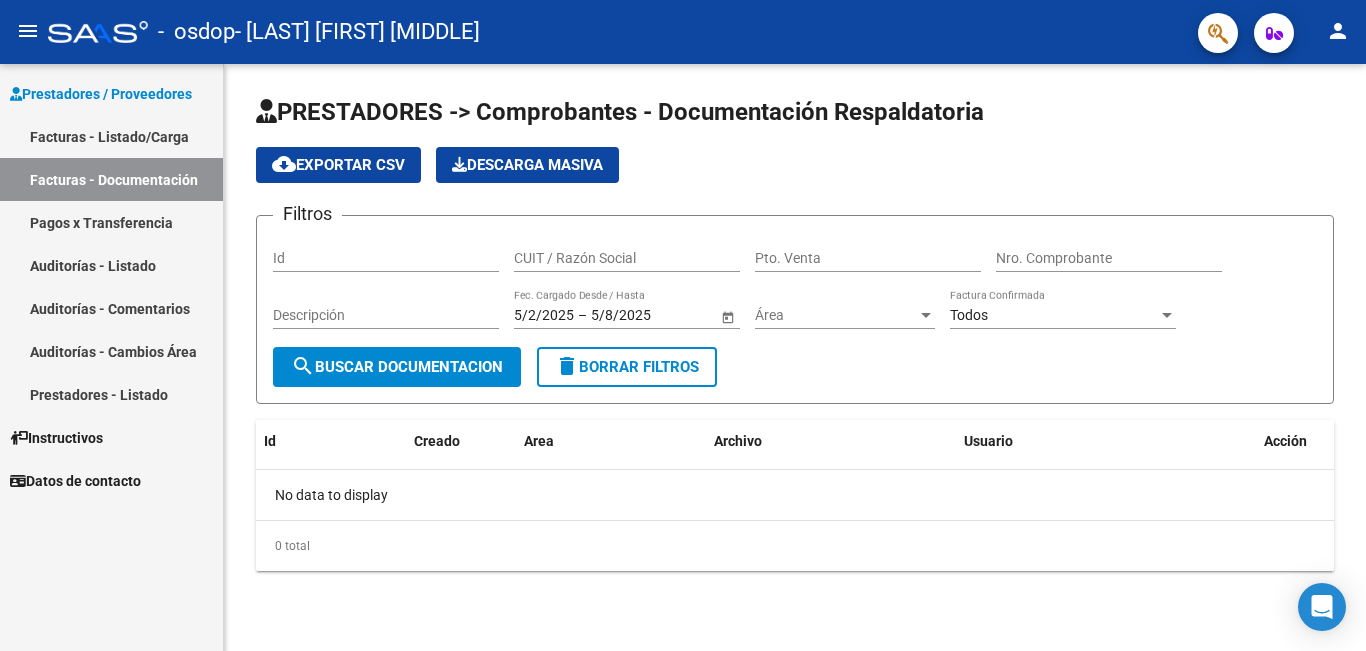 click on "Auditorías - Listado" at bounding box center (111, 265) 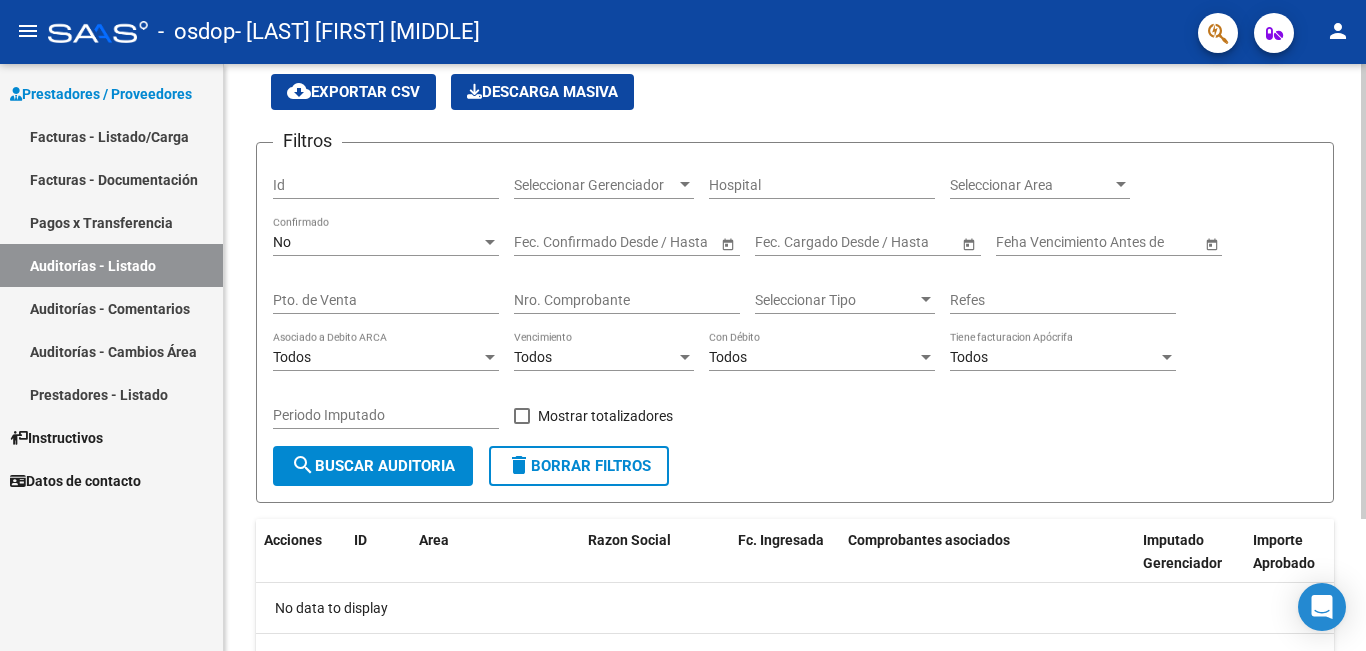 scroll, scrollTop: 170, scrollLeft: 0, axis: vertical 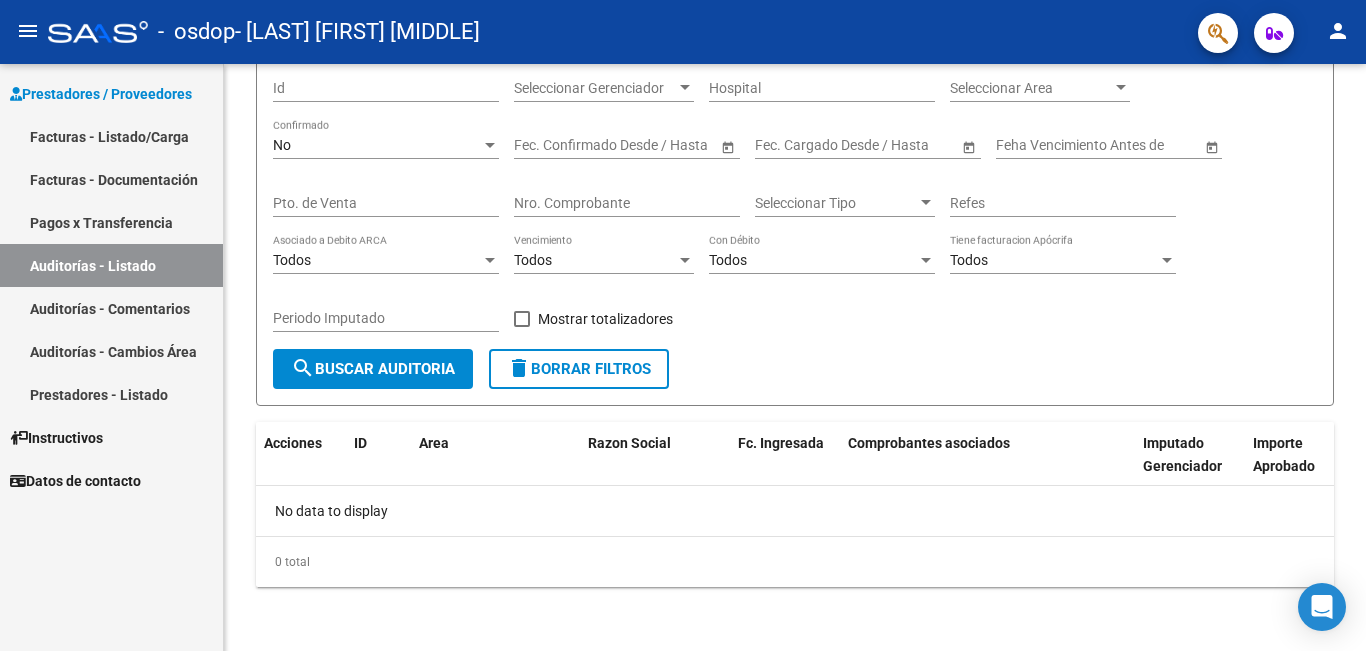 click on "Facturas - Listado/Carga" at bounding box center (111, 136) 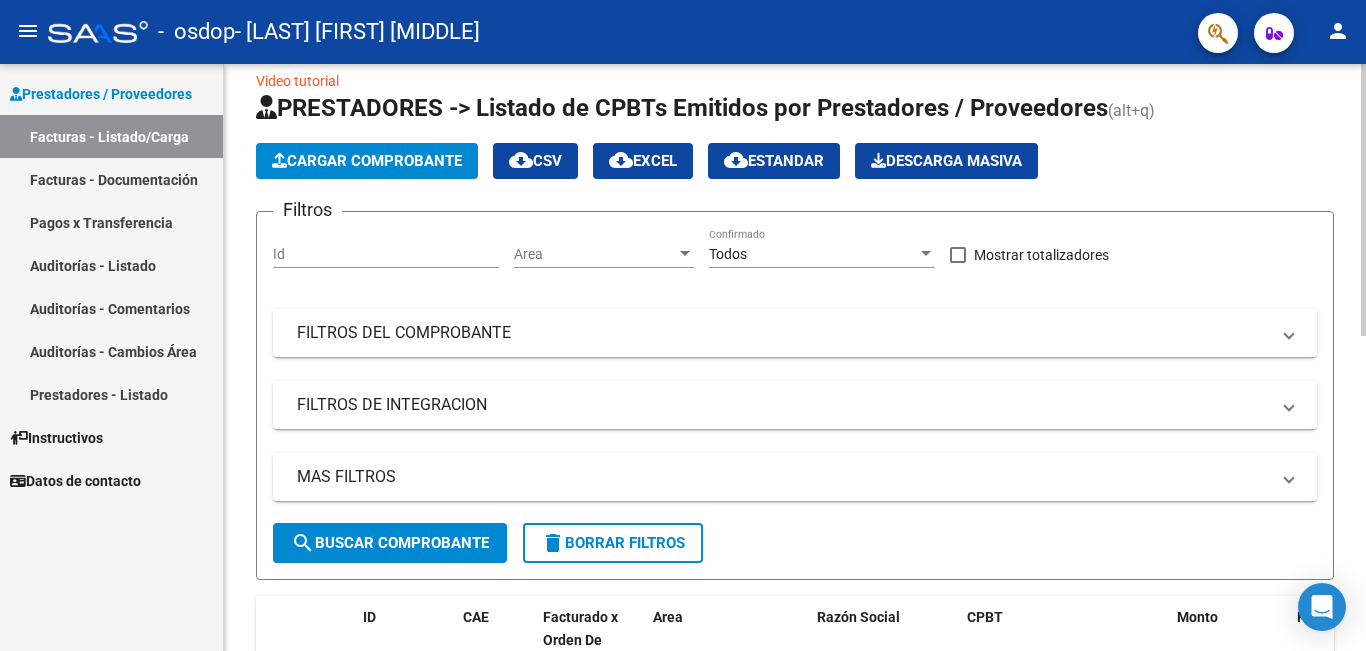 scroll, scrollTop: 0, scrollLeft: 0, axis: both 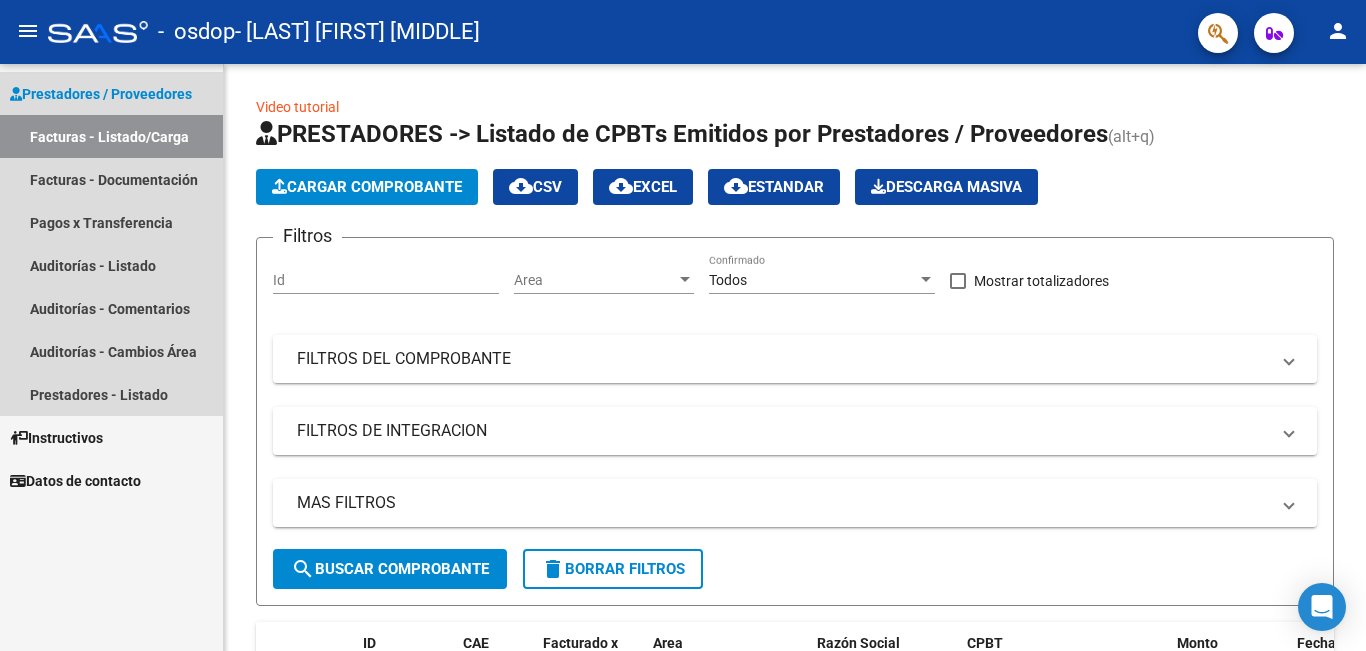 click on "Facturas - Listado/Carga" at bounding box center [111, 136] 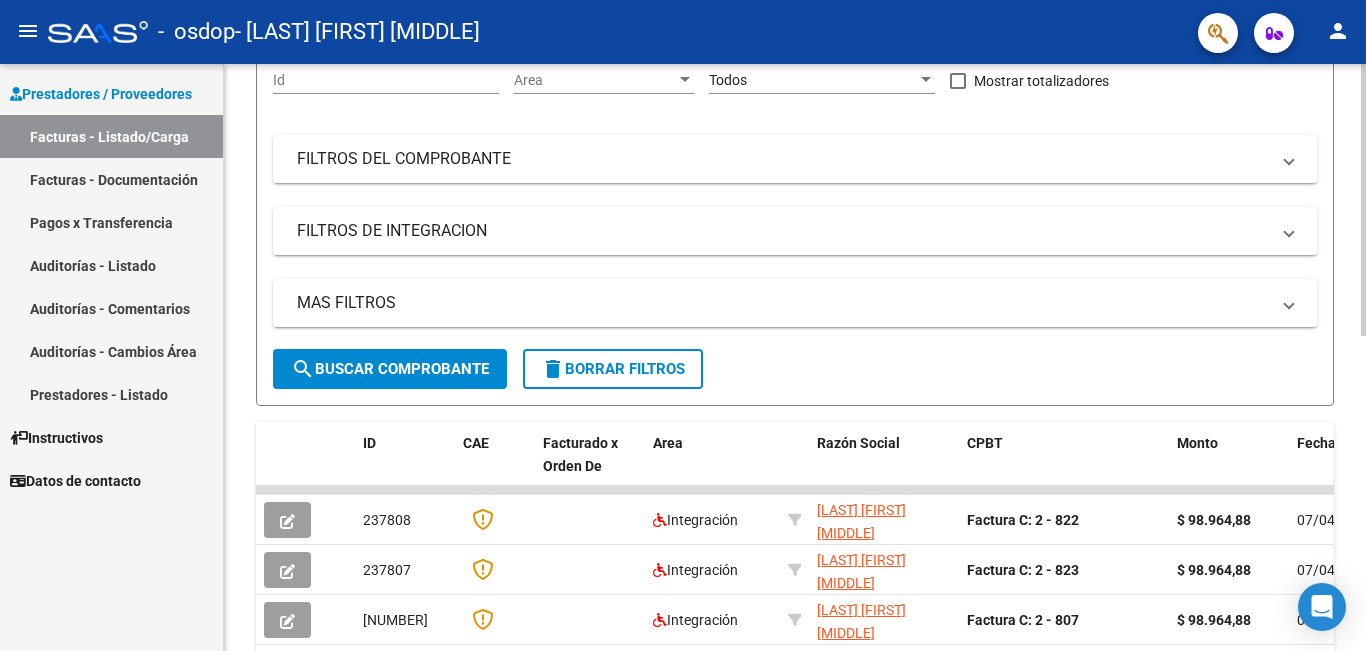 scroll, scrollTop: 0, scrollLeft: 0, axis: both 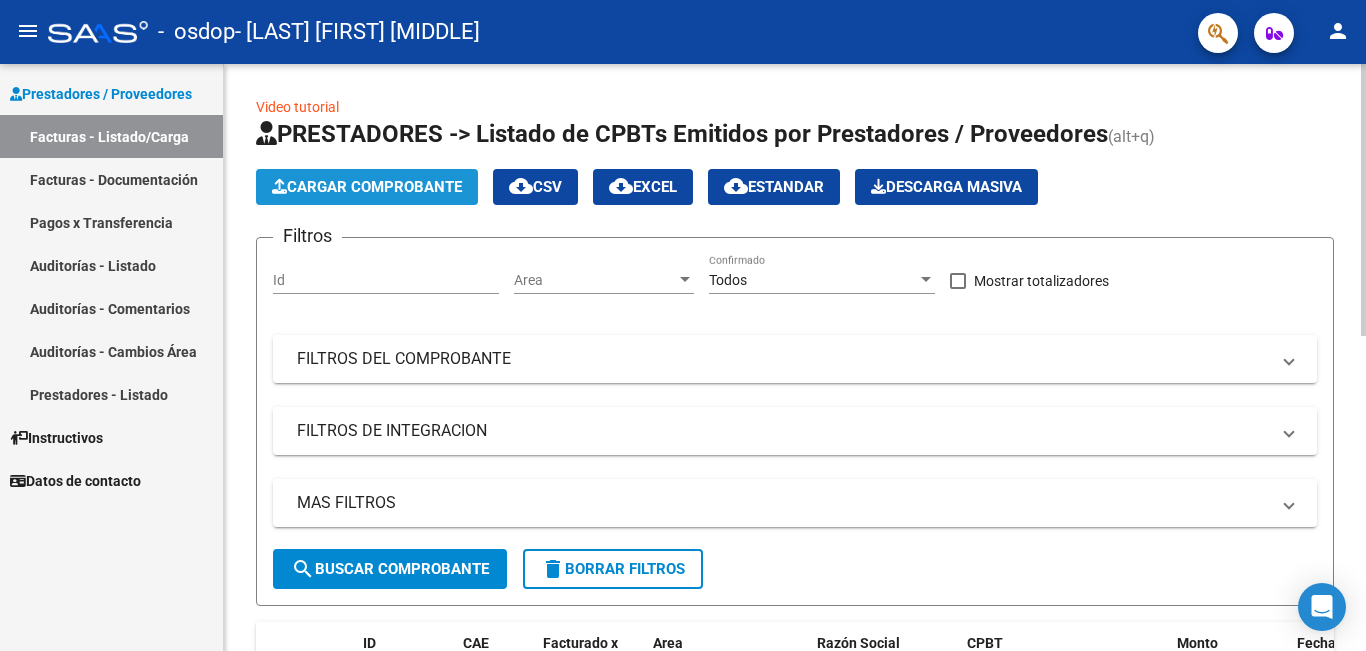 click on "Cargar Comprobante" 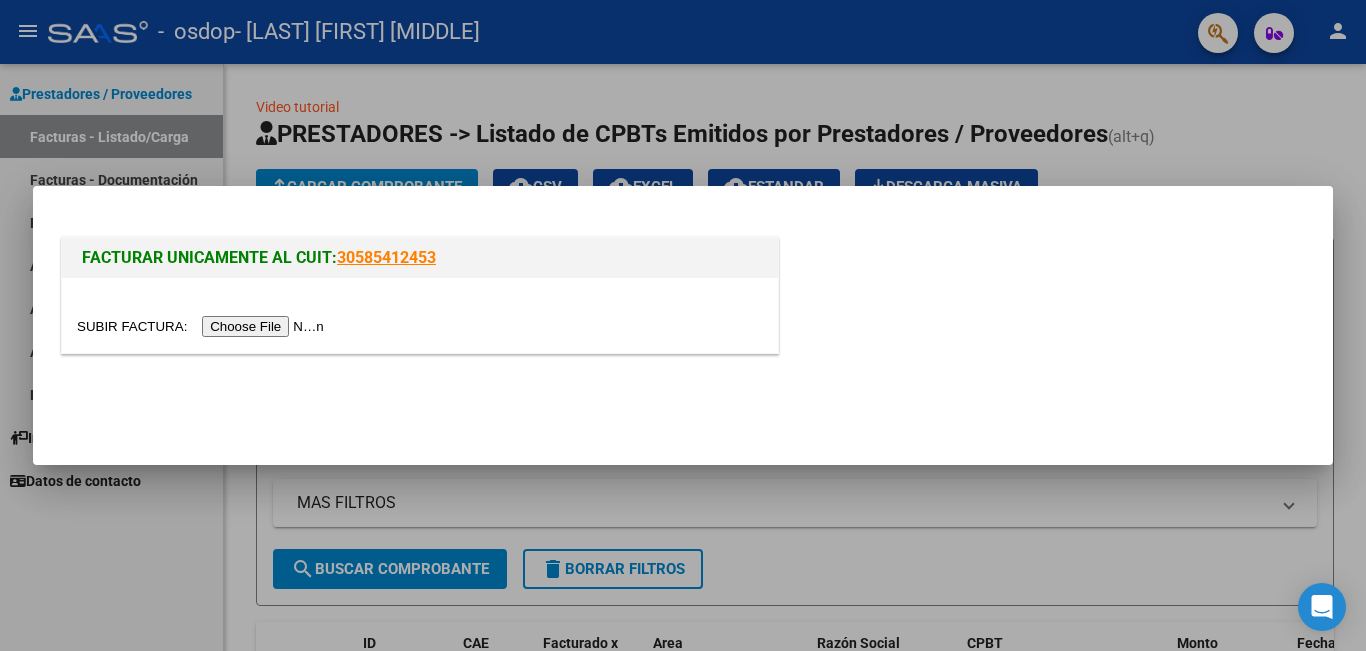 click at bounding box center (203, 326) 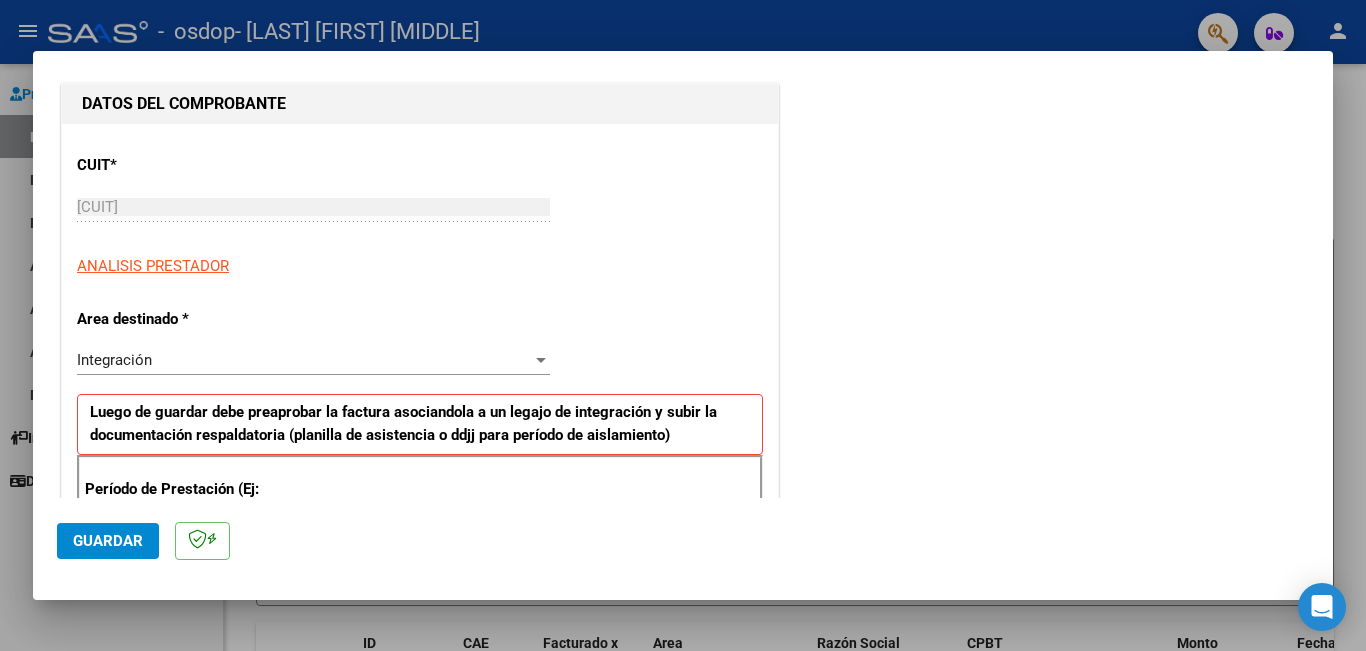 scroll, scrollTop: 200, scrollLeft: 0, axis: vertical 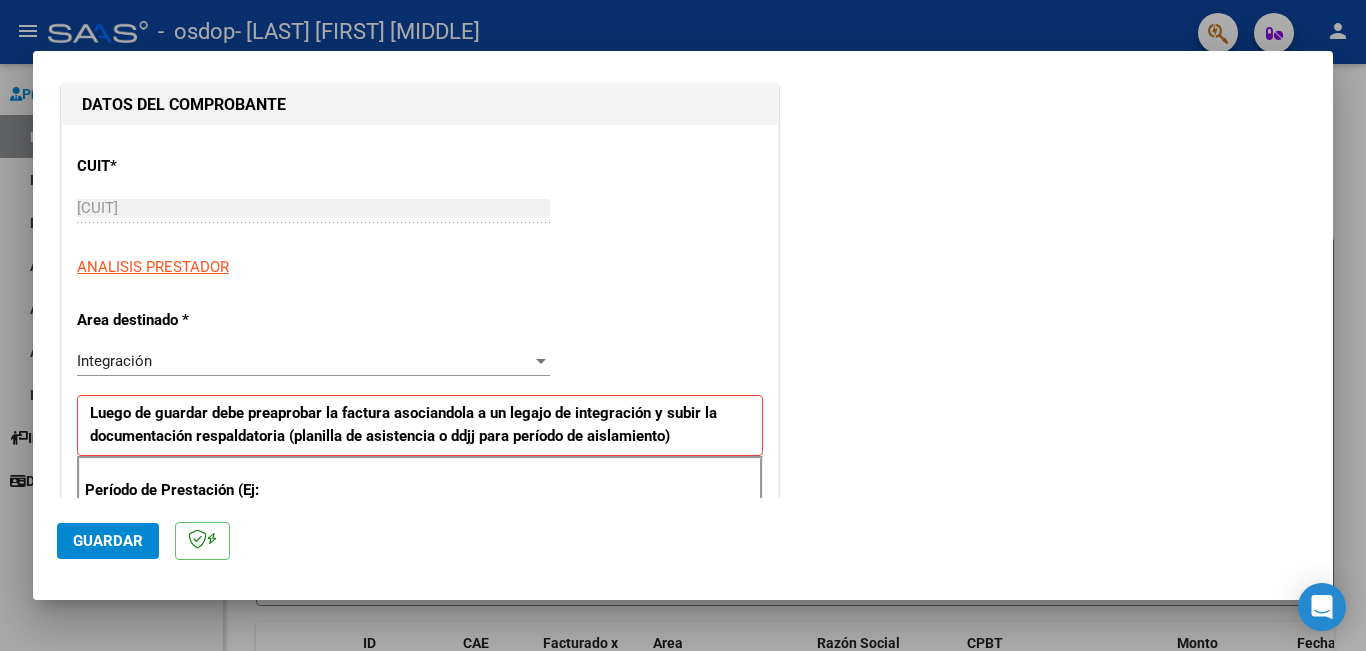 click on "Integración Seleccionar Area" at bounding box center [313, 370] 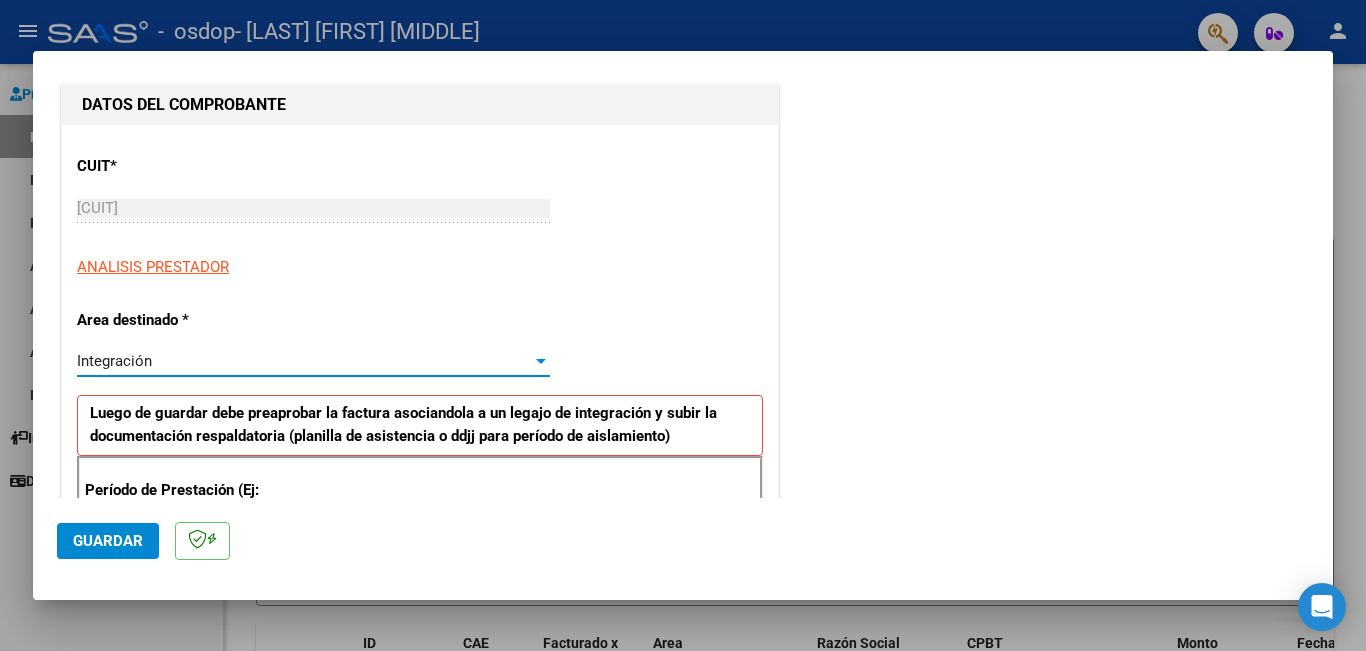 click on "Integración" at bounding box center (304, 361) 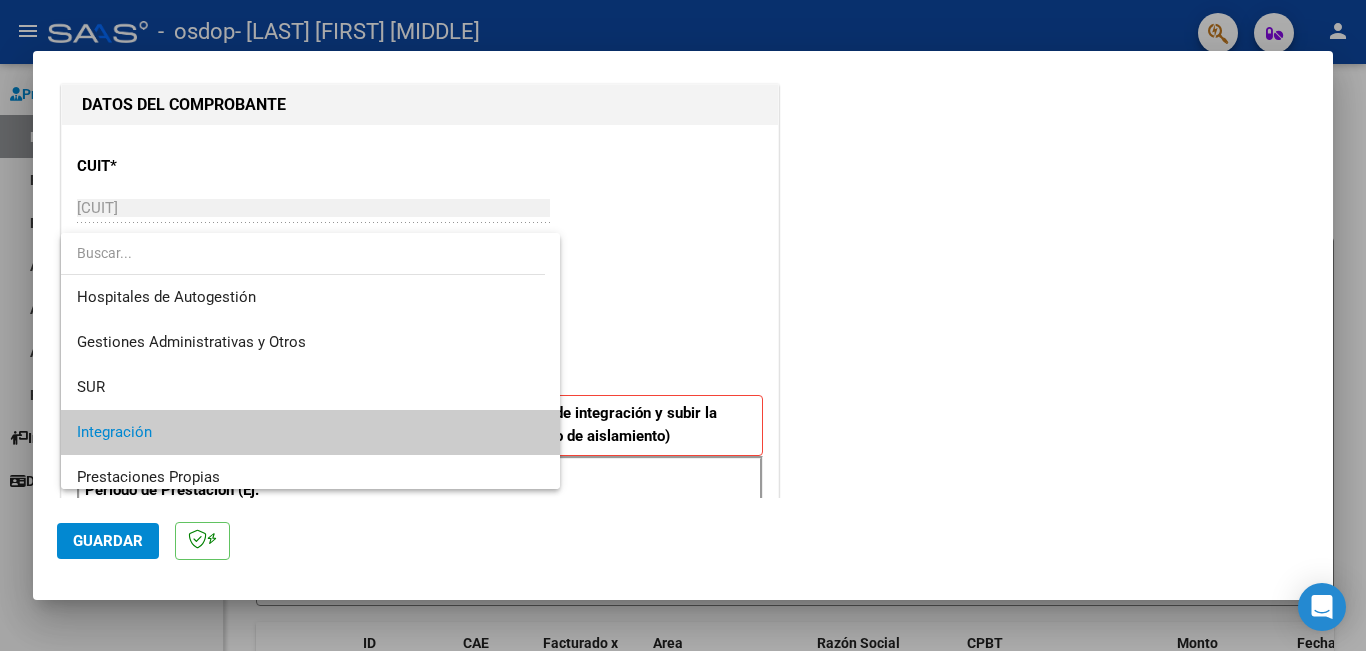 scroll, scrollTop: 0, scrollLeft: 0, axis: both 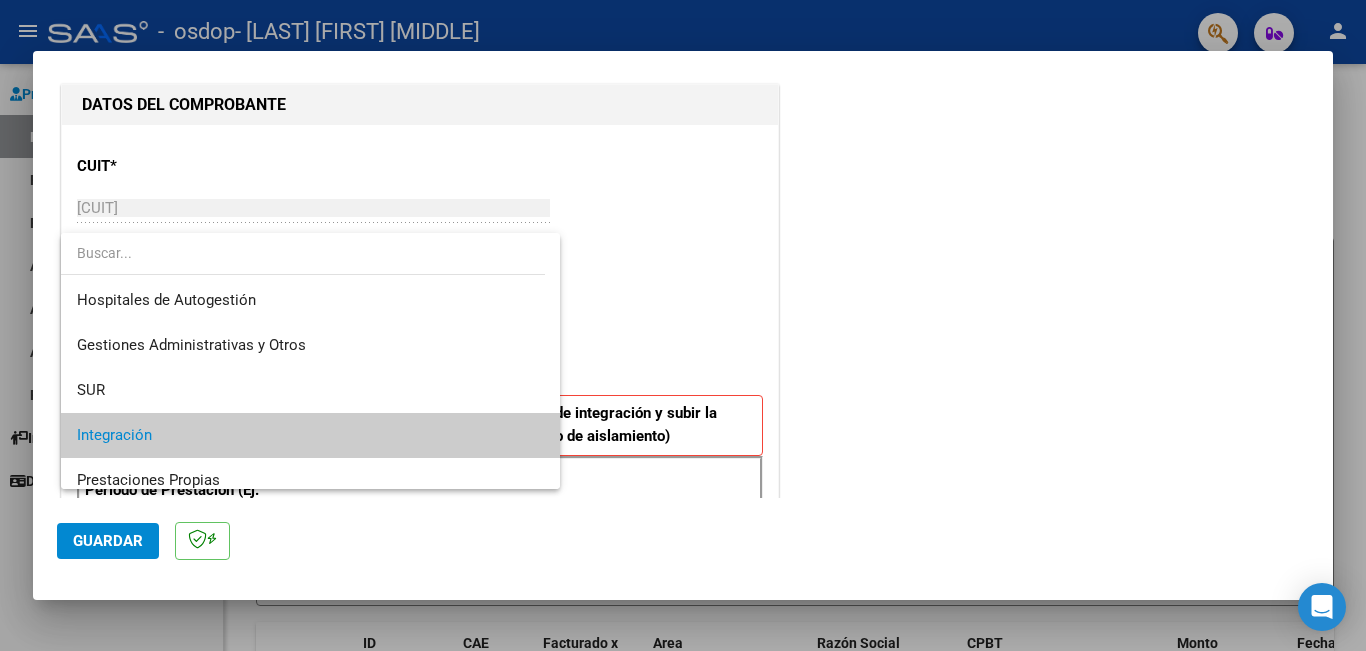 click on "Integración" at bounding box center (310, 435) 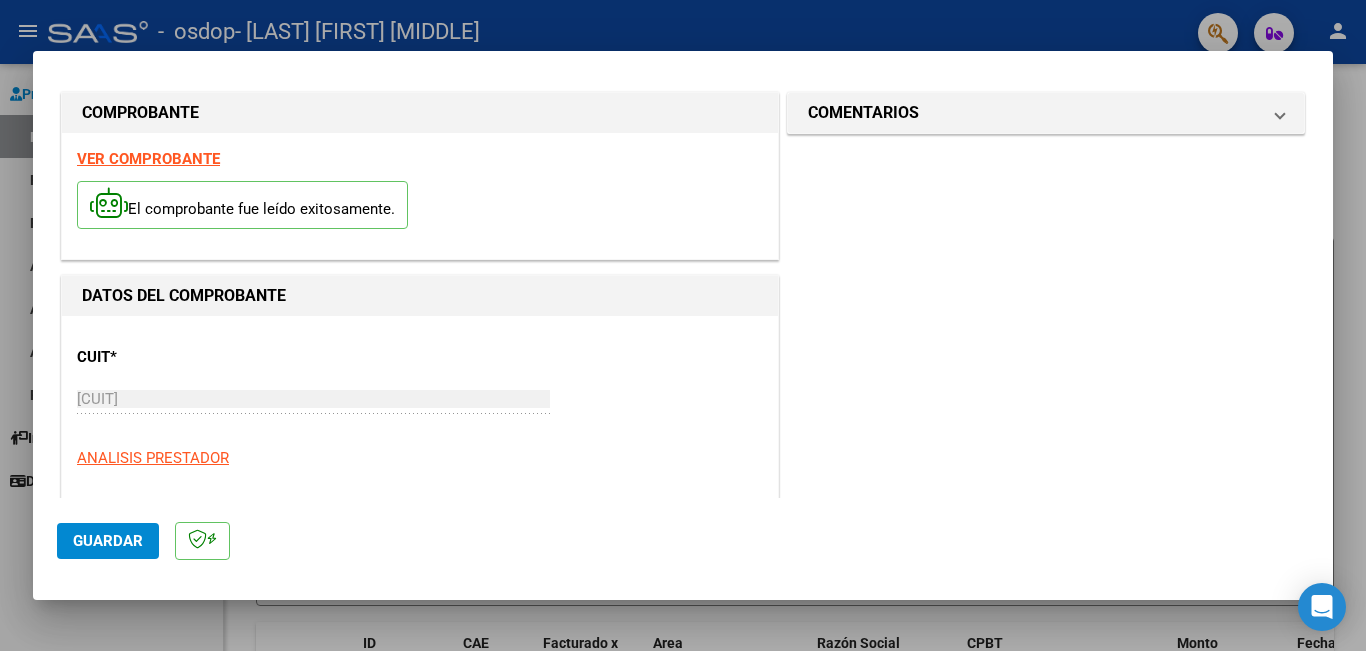scroll, scrollTop: 0, scrollLeft: 0, axis: both 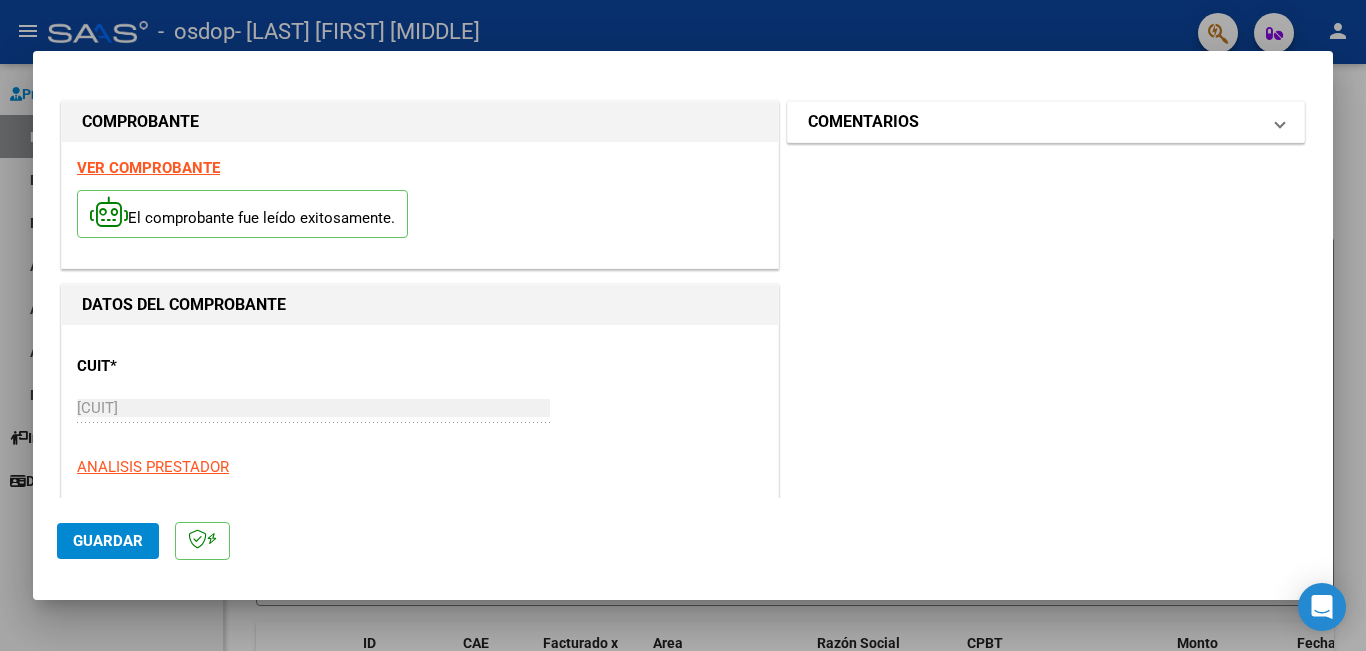 click on "COMENTARIOS" at bounding box center (1046, 122) 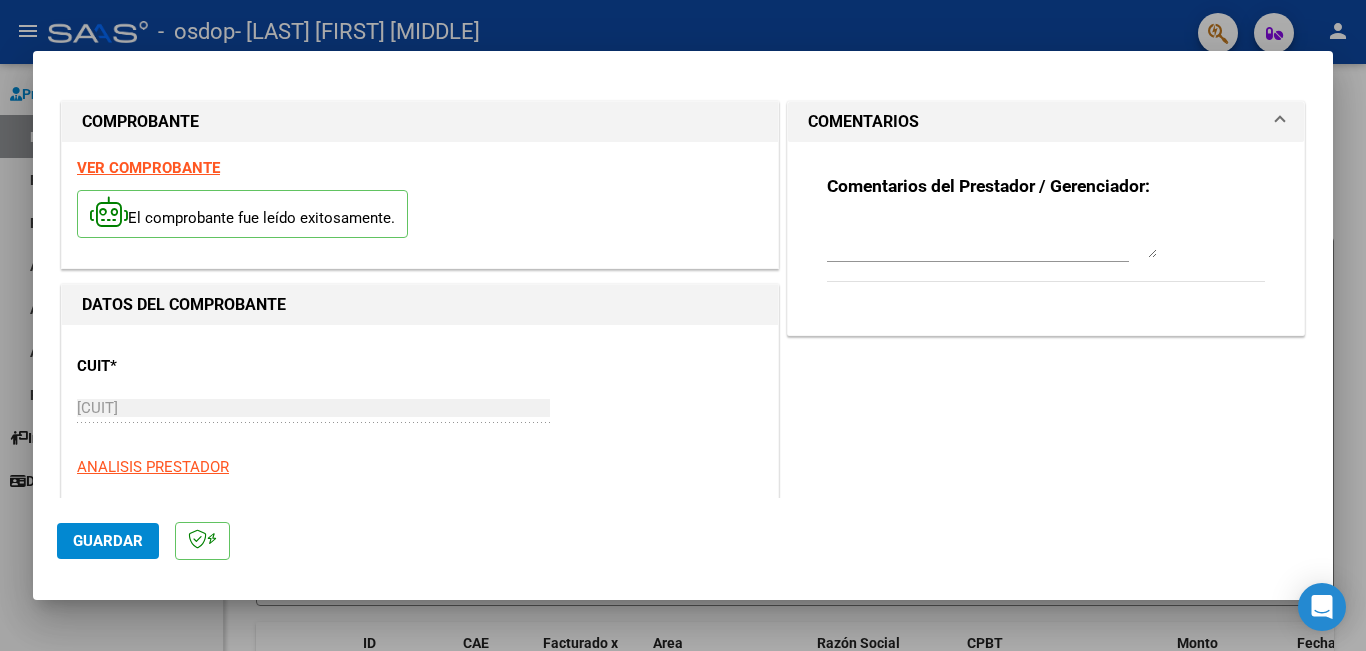 click on "COMENTARIOS" at bounding box center (1046, 122) 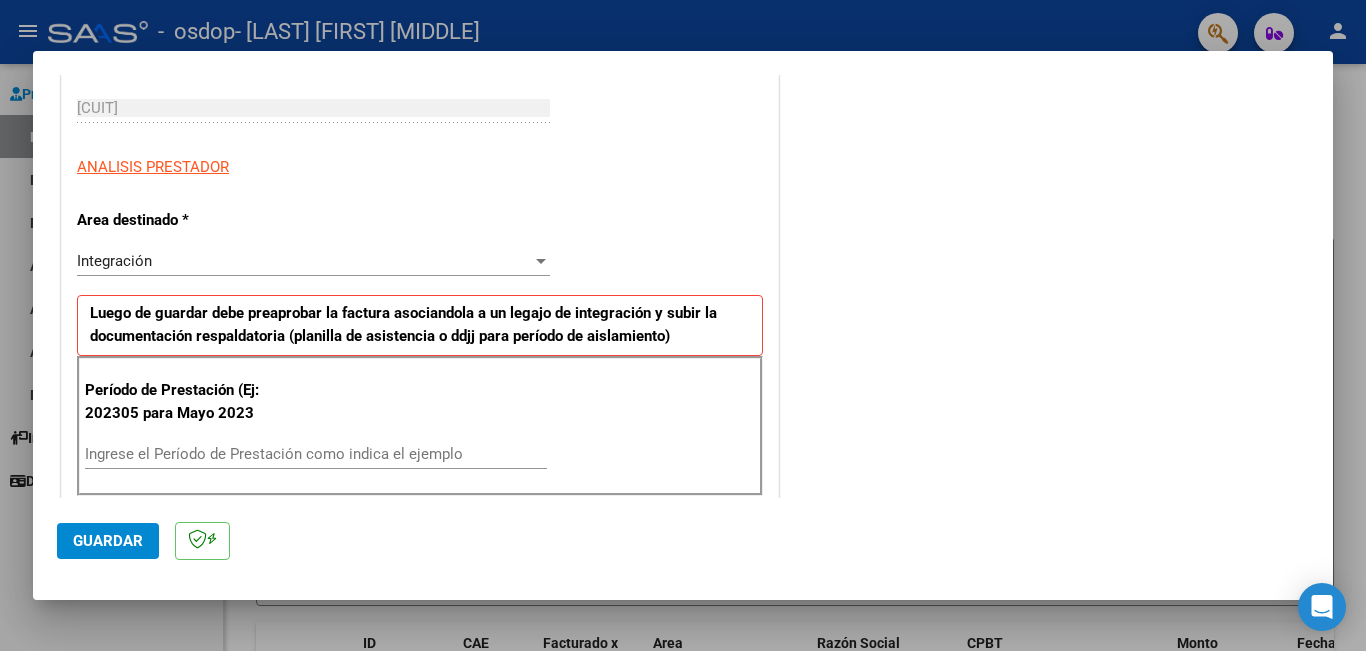 scroll, scrollTop: 500, scrollLeft: 0, axis: vertical 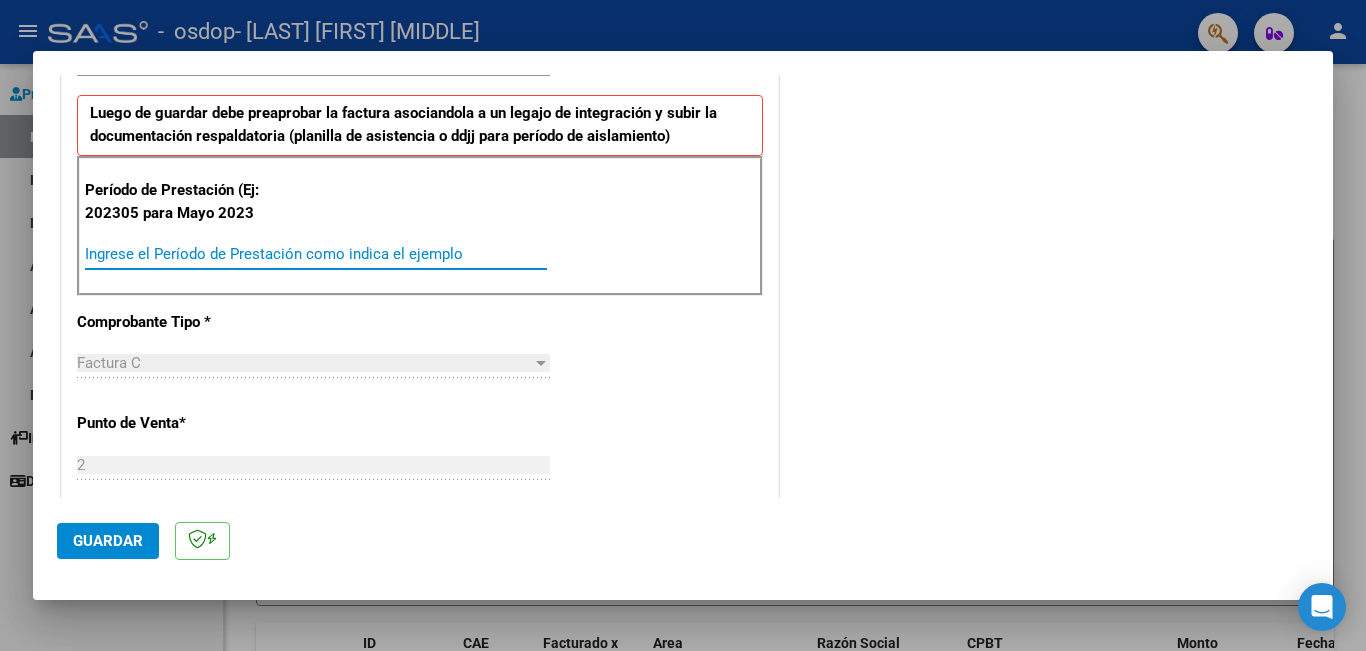 click on "Ingrese el Período de Prestación como indica el ejemplo" at bounding box center (316, 254) 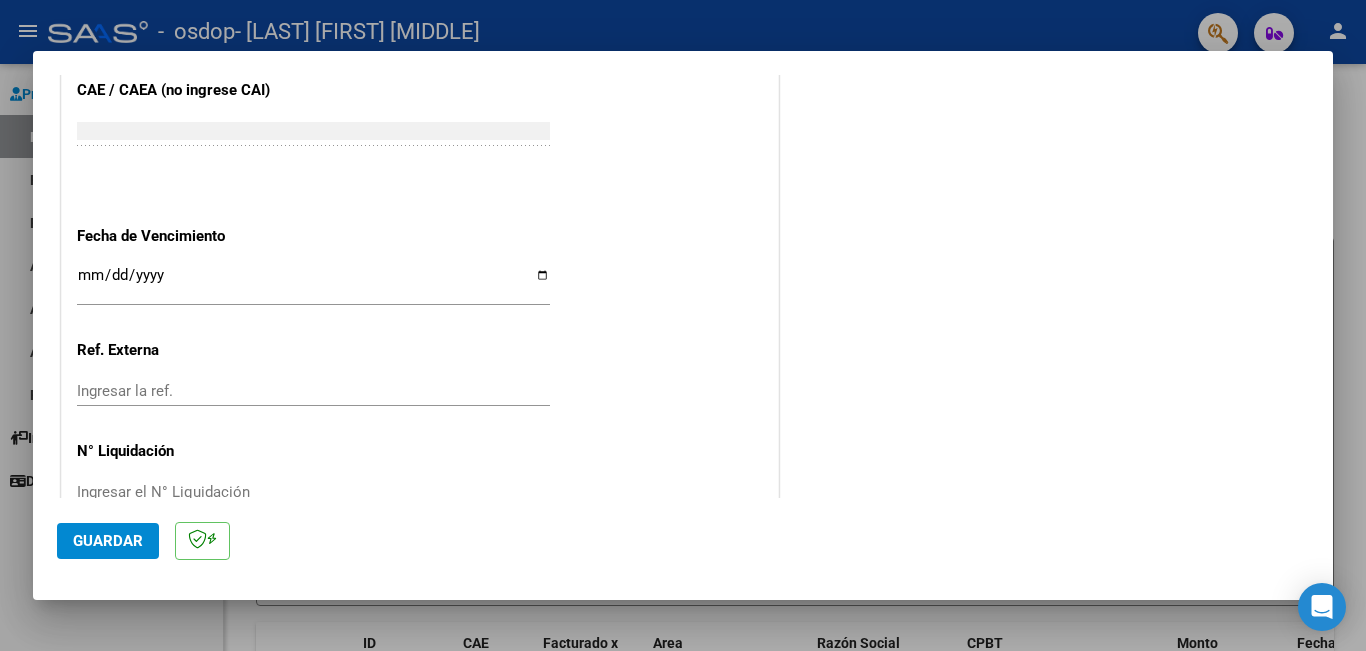 scroll, scrollTop: 1299, scrollLeft: 0, axis: vertical 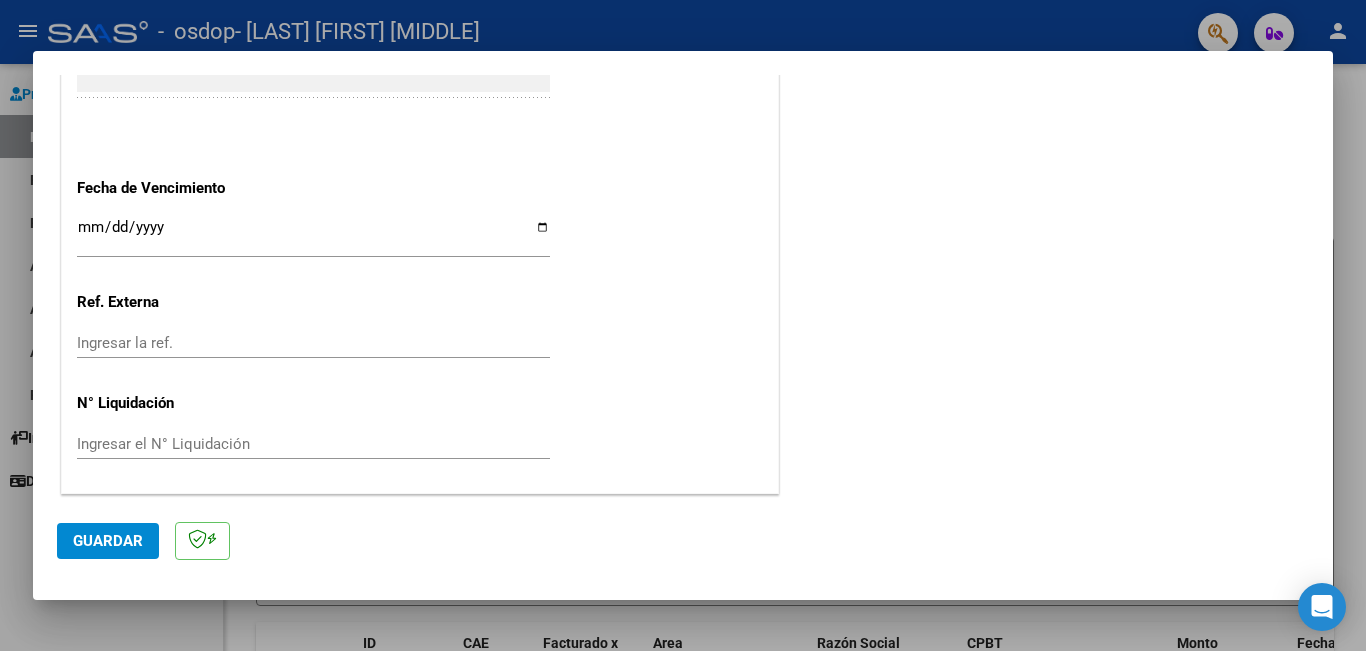 type on "202507" 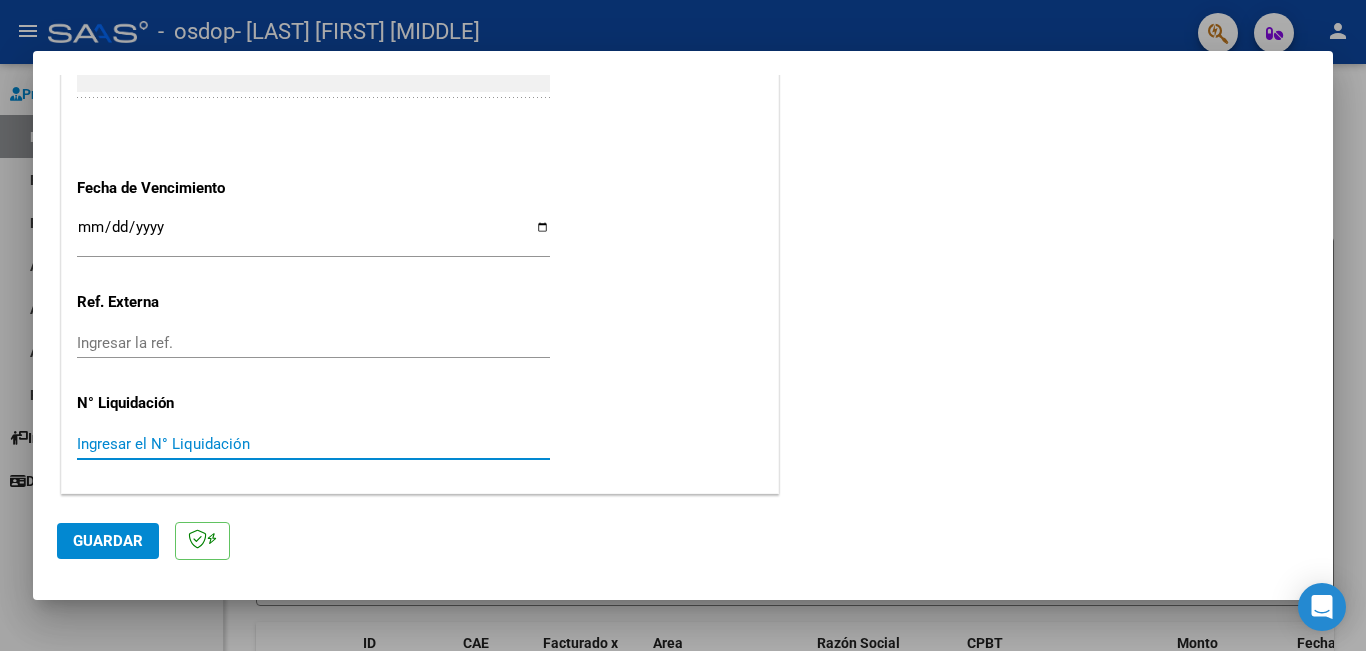 click on "Ingresar el N° Liquidación" at bounding box center [313, 444] 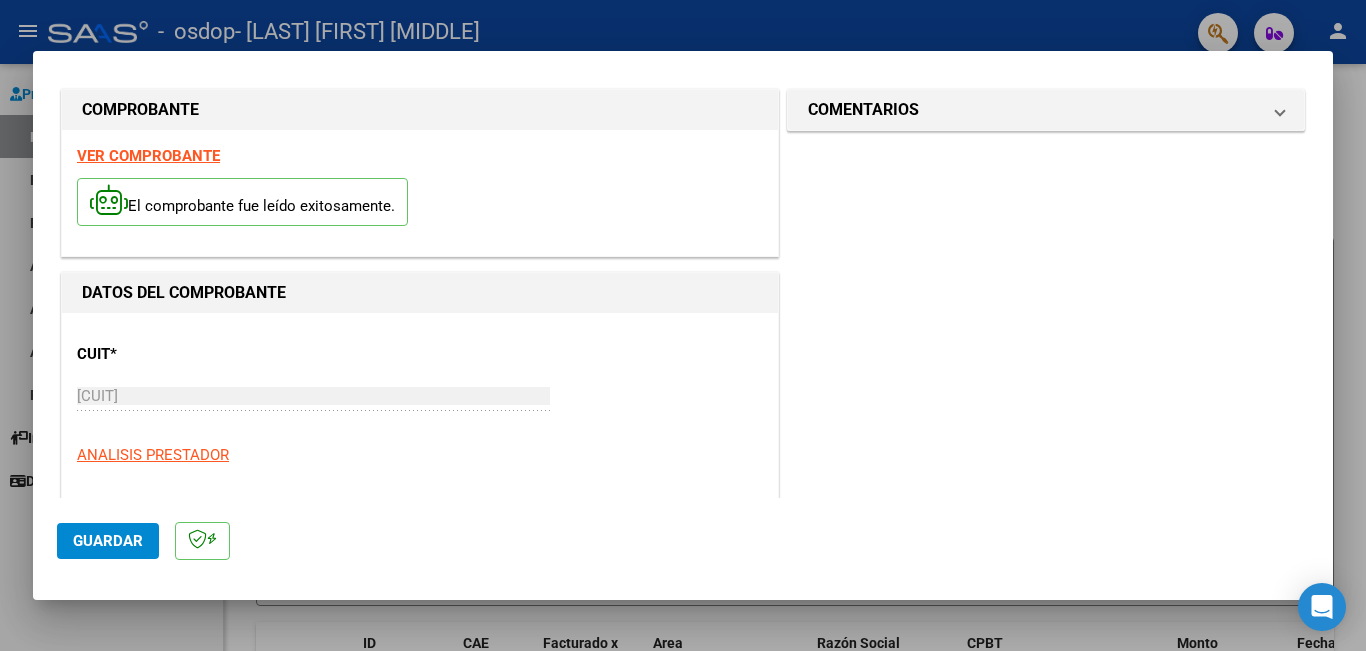 scroll, scrollTop: 0, scrollLeft: 0, axis: both 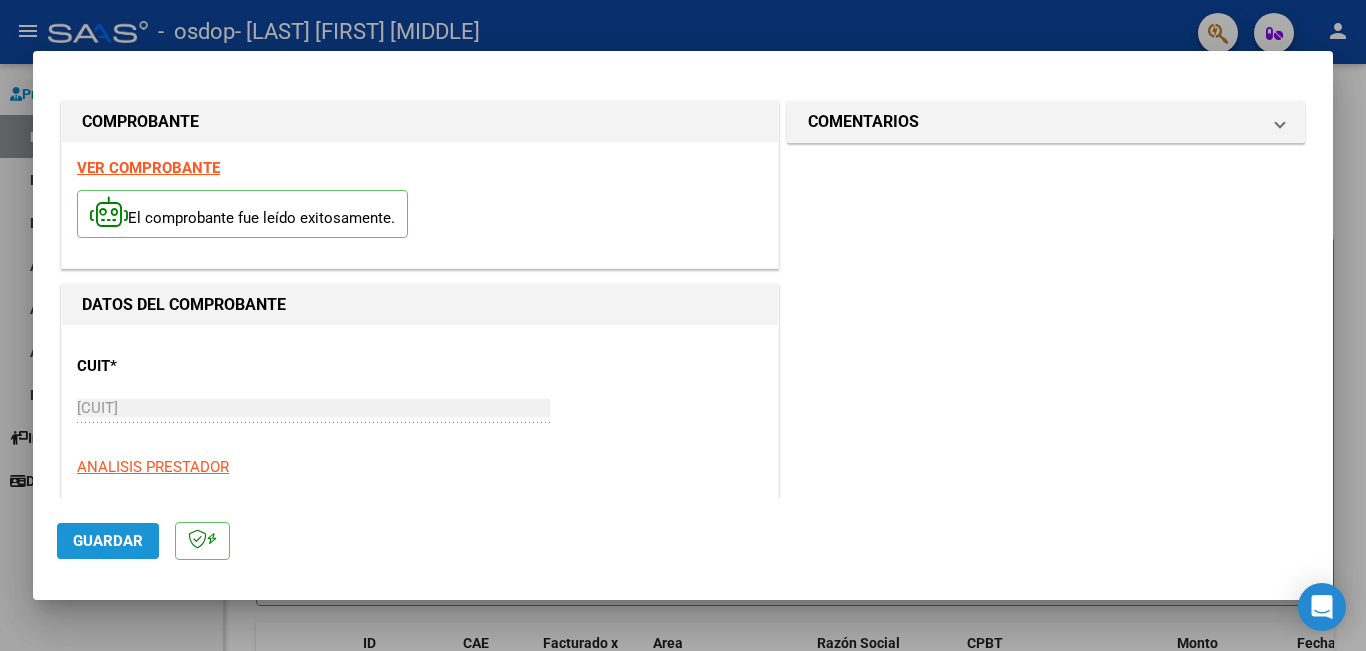 click on "Guardar" 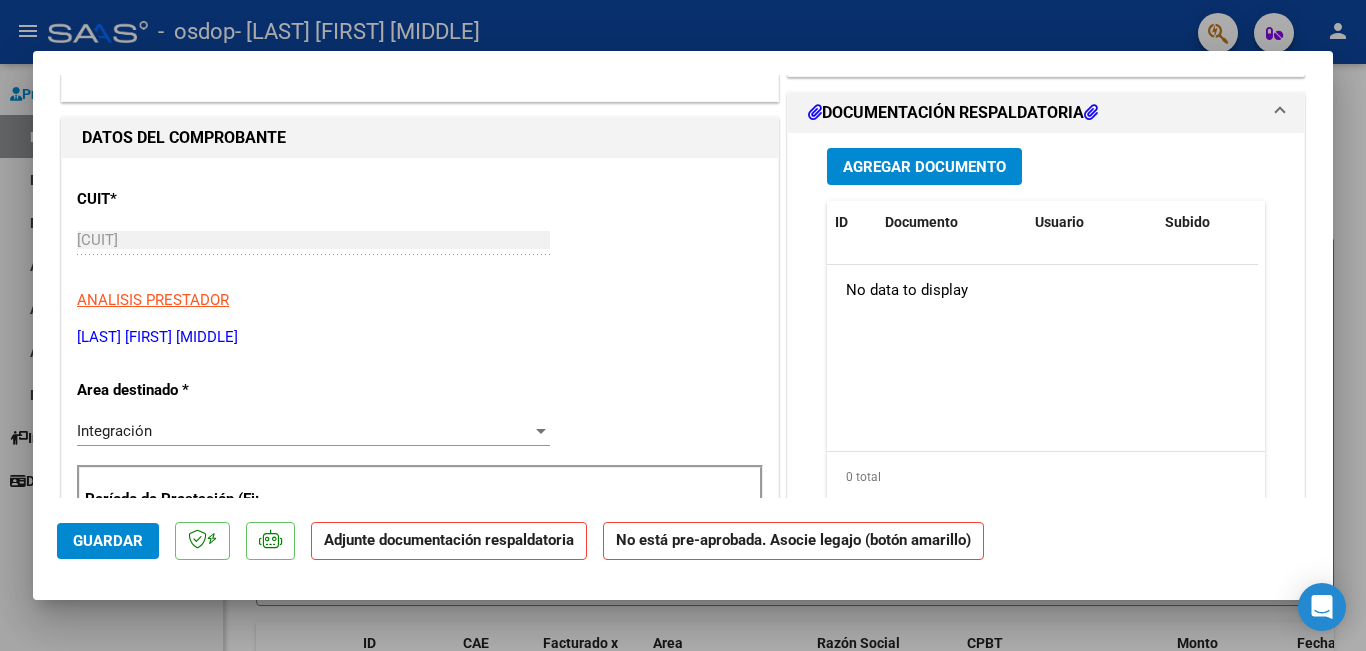 scroll, scrollTop: 100, scrollLeft: 0, axis: vertical 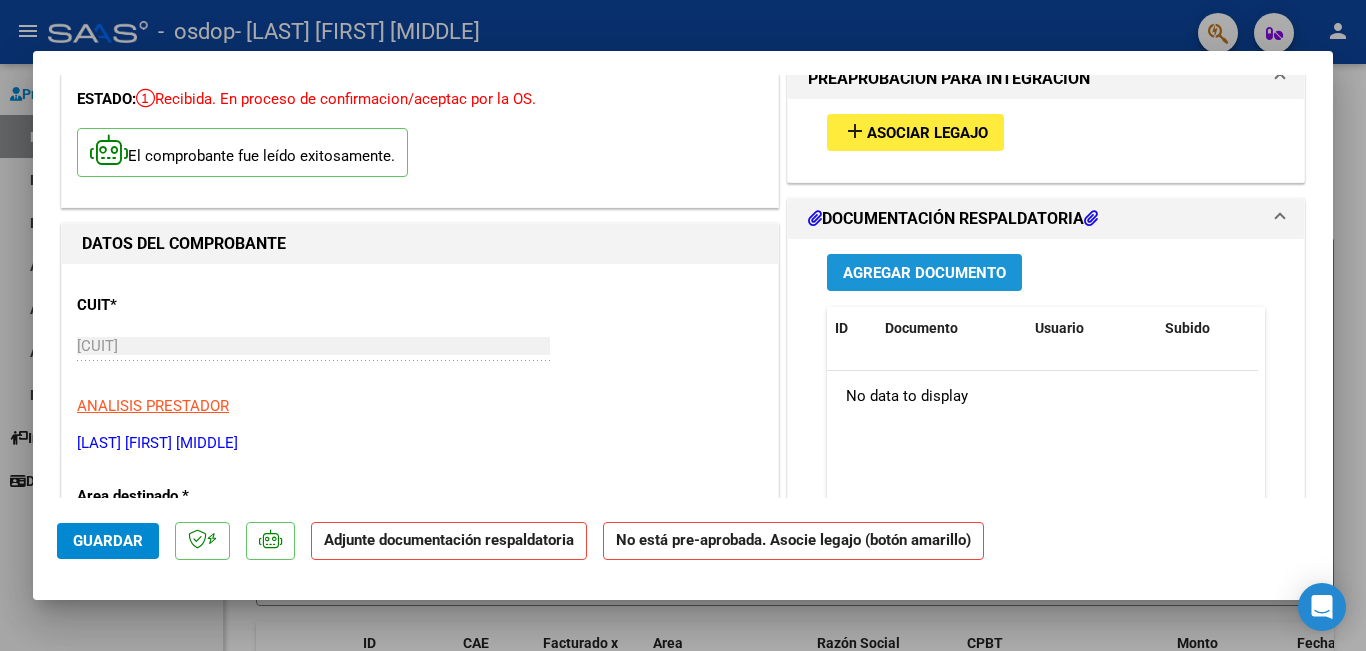 click on "Agregar Documento" at bounding box center [924, 273] 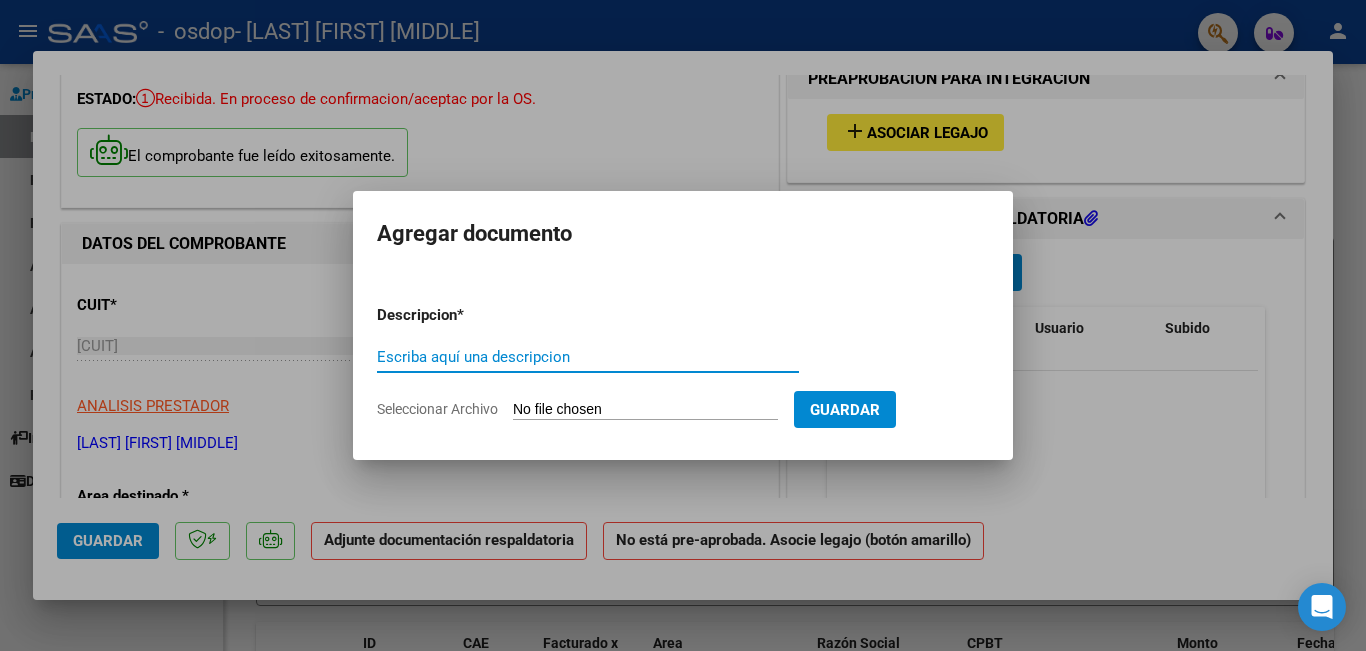 click on "Escriba aquí una descripcion" at bounding box center (588, 357) 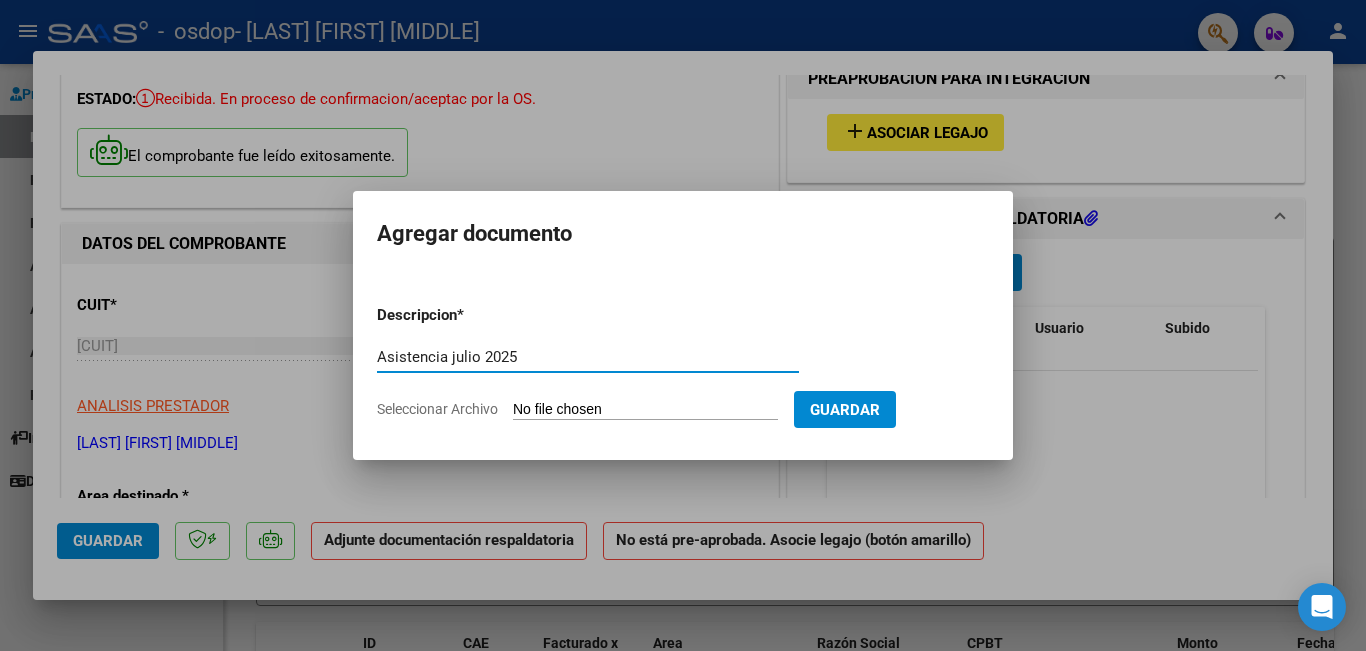 type on "Asistencia julio 2025" 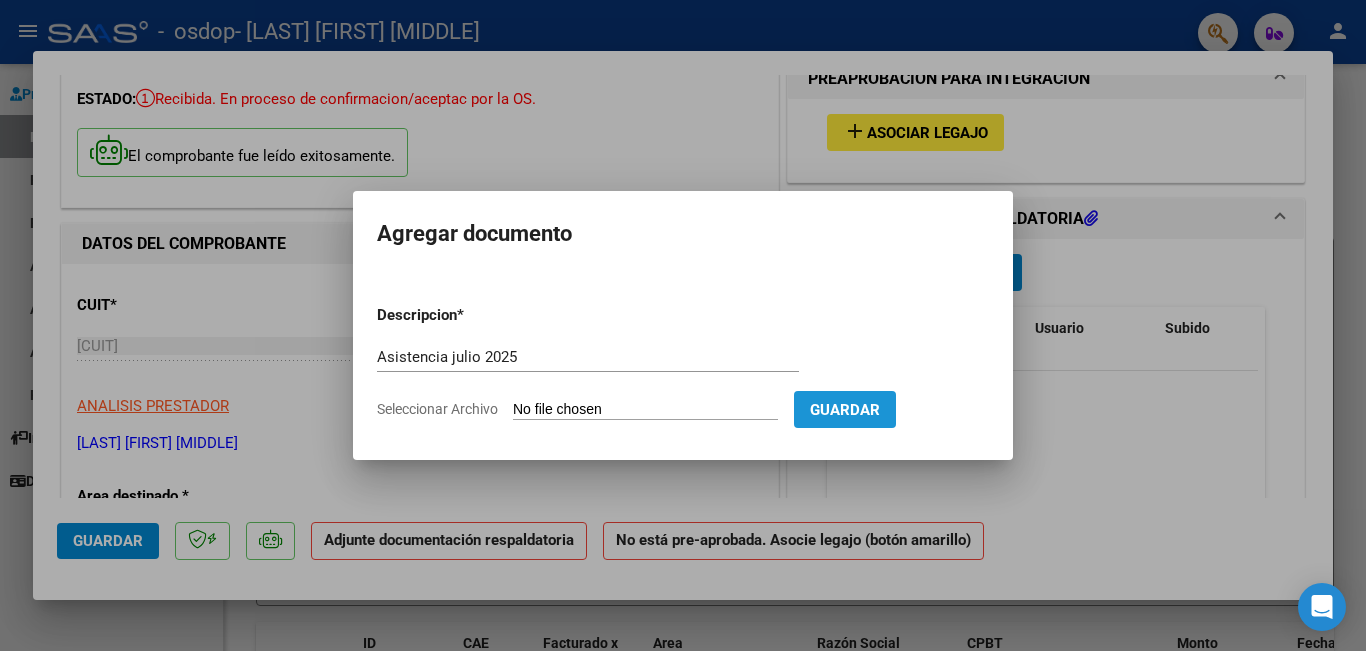click on "Guardar" at bounding box center [845, 410] 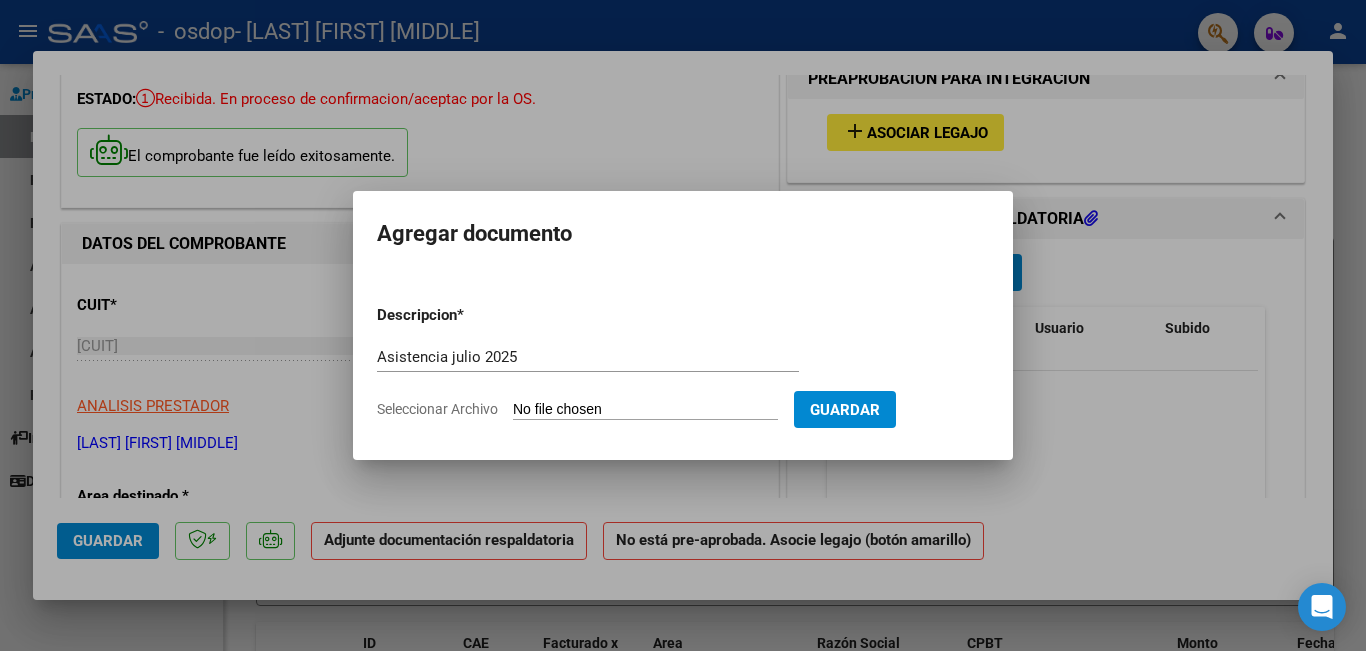click on "Seleccionar Archivo" at bounding box center (645, 410) 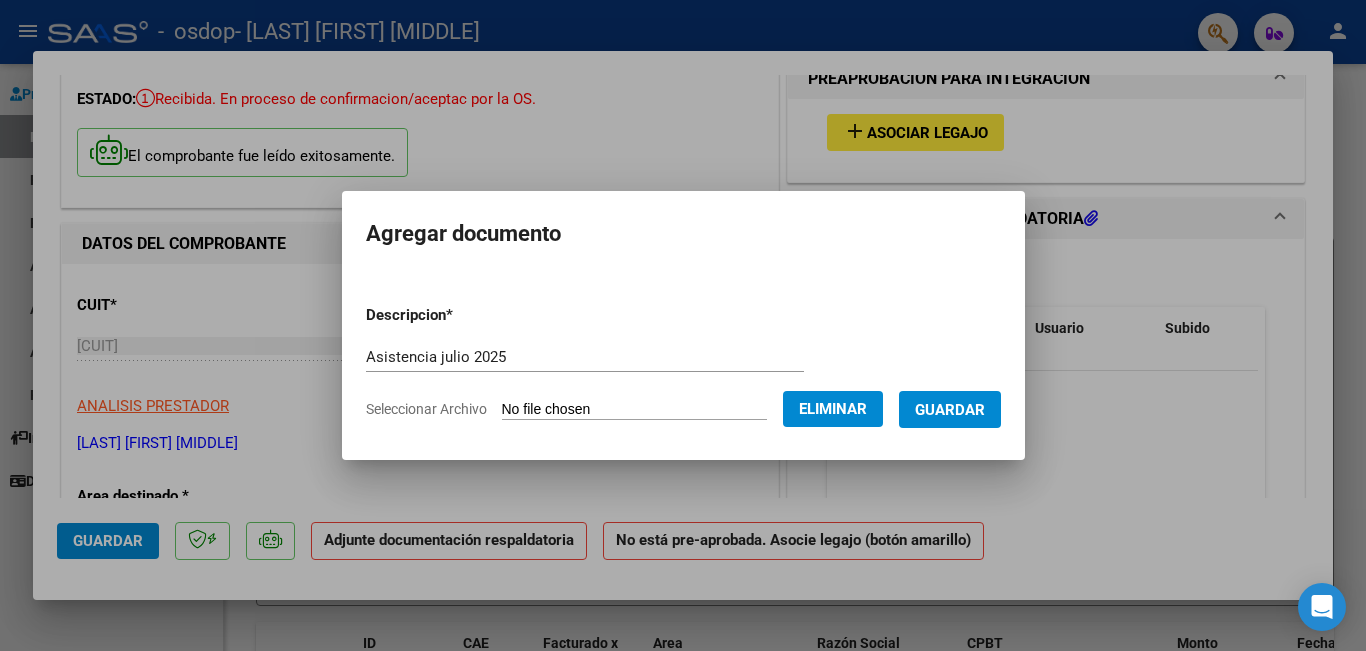 click on "Guardar" at bounding box center (950, 409) 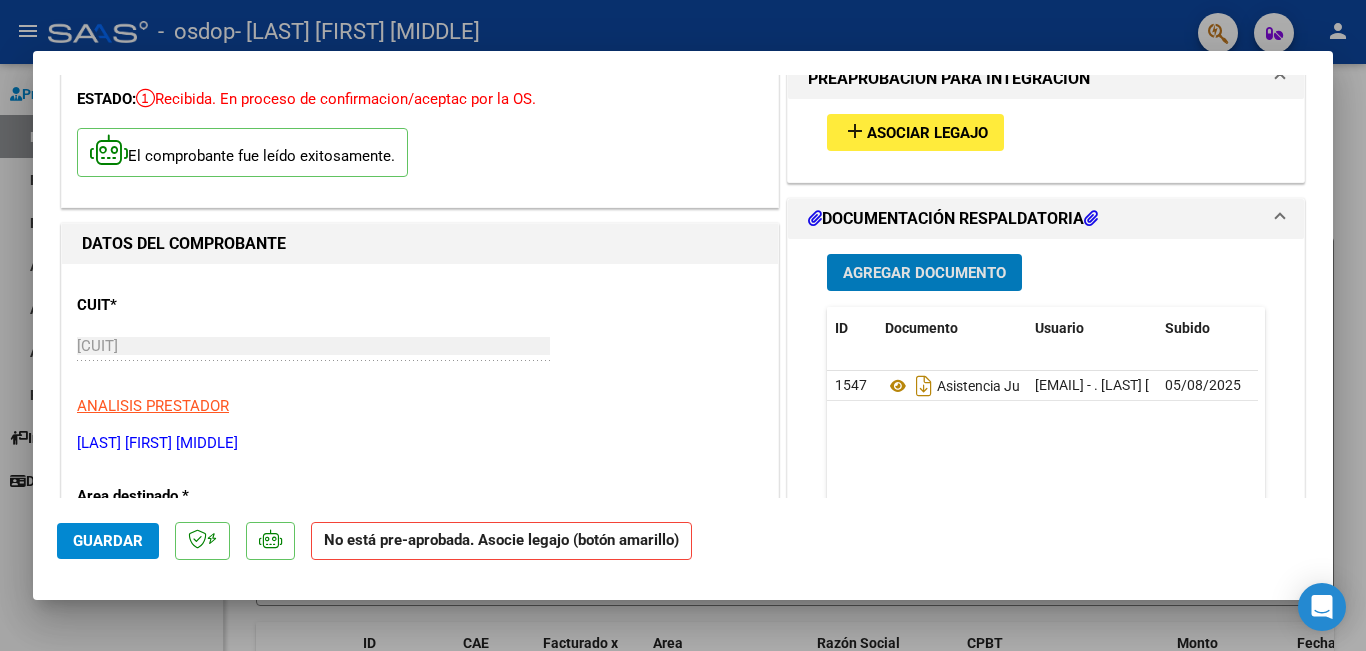 scroll, scrollTop: 0, scrollLeft: 0, axis: both 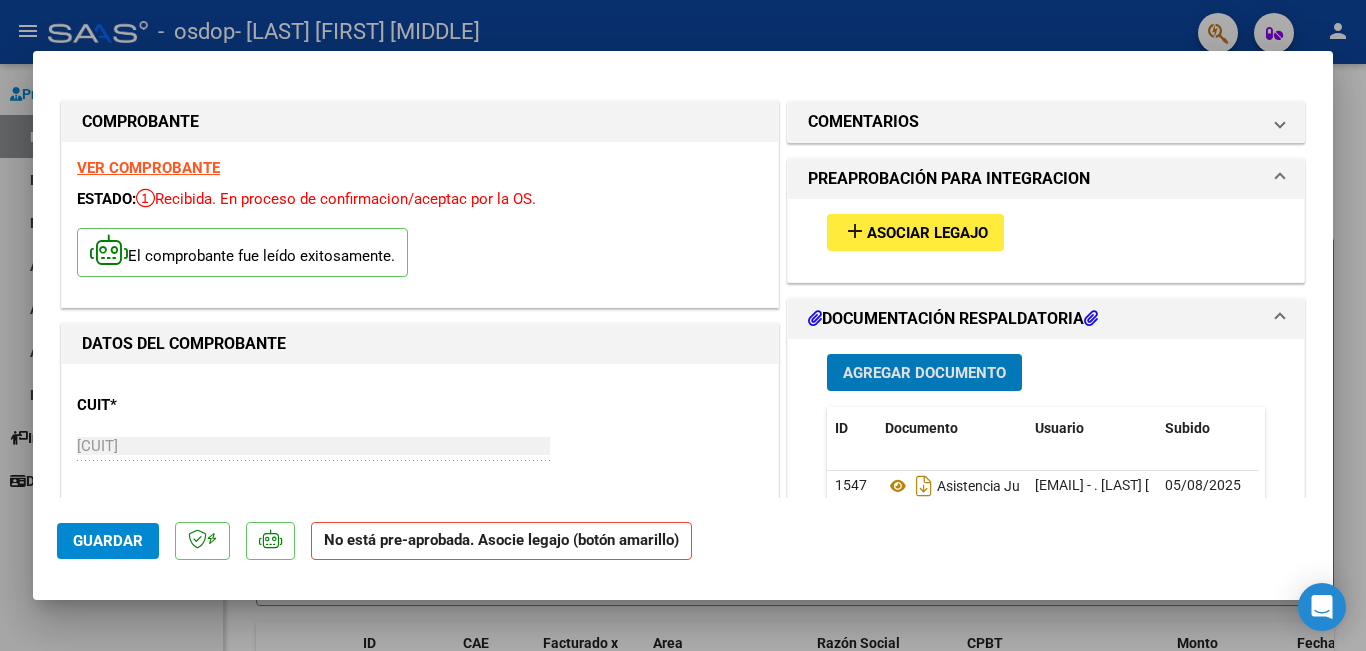 click on "Asociar Legajo" at bounding box center [927, 233] 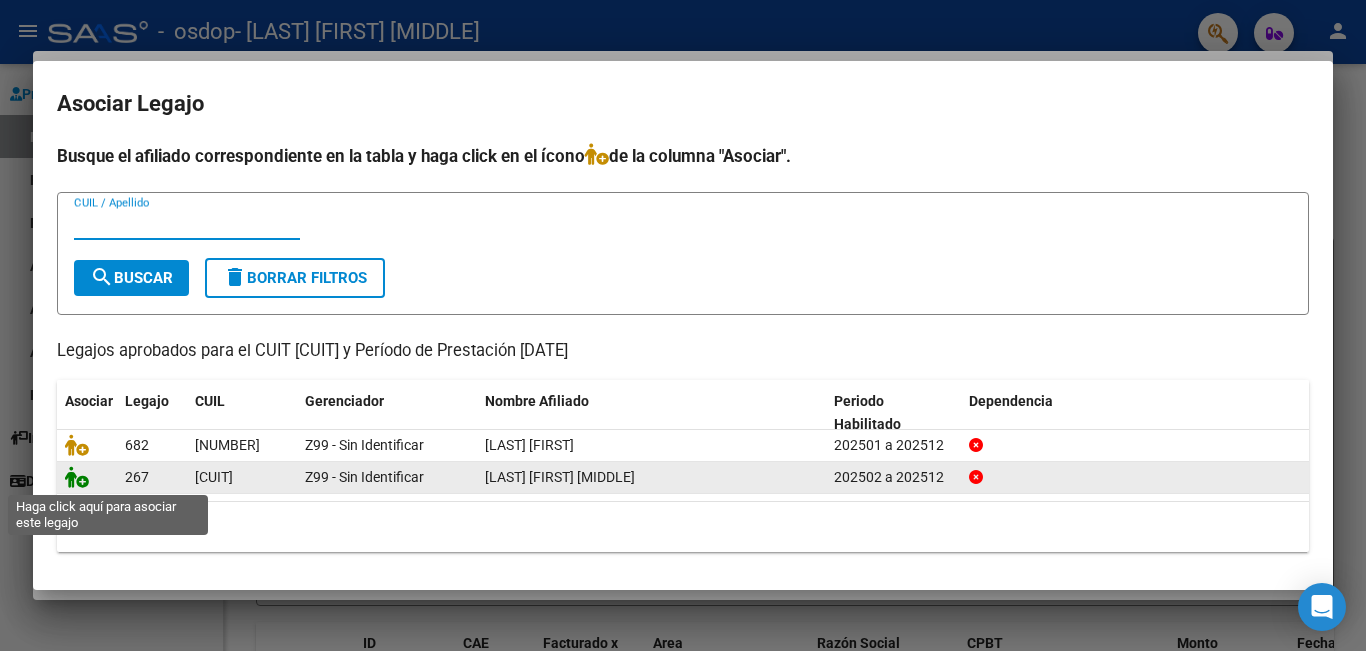 click 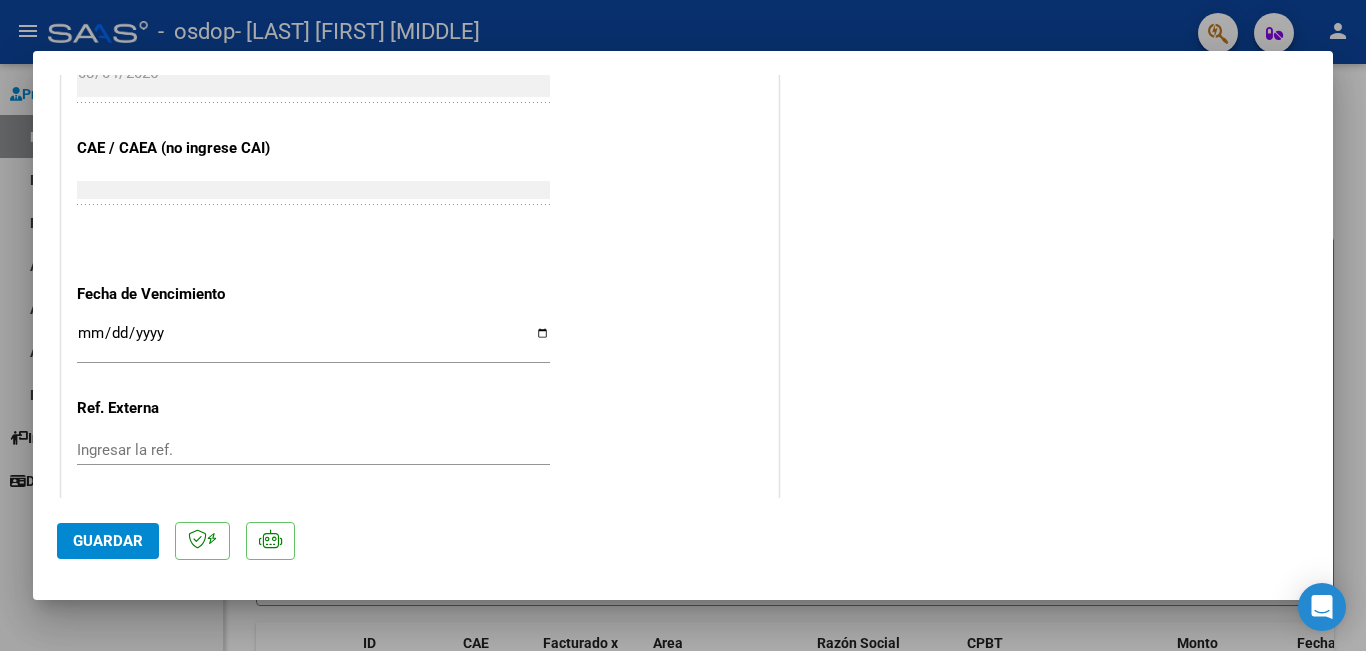 scroll, scrollTop: 1367, scrollLeft: 0, axis: vertical 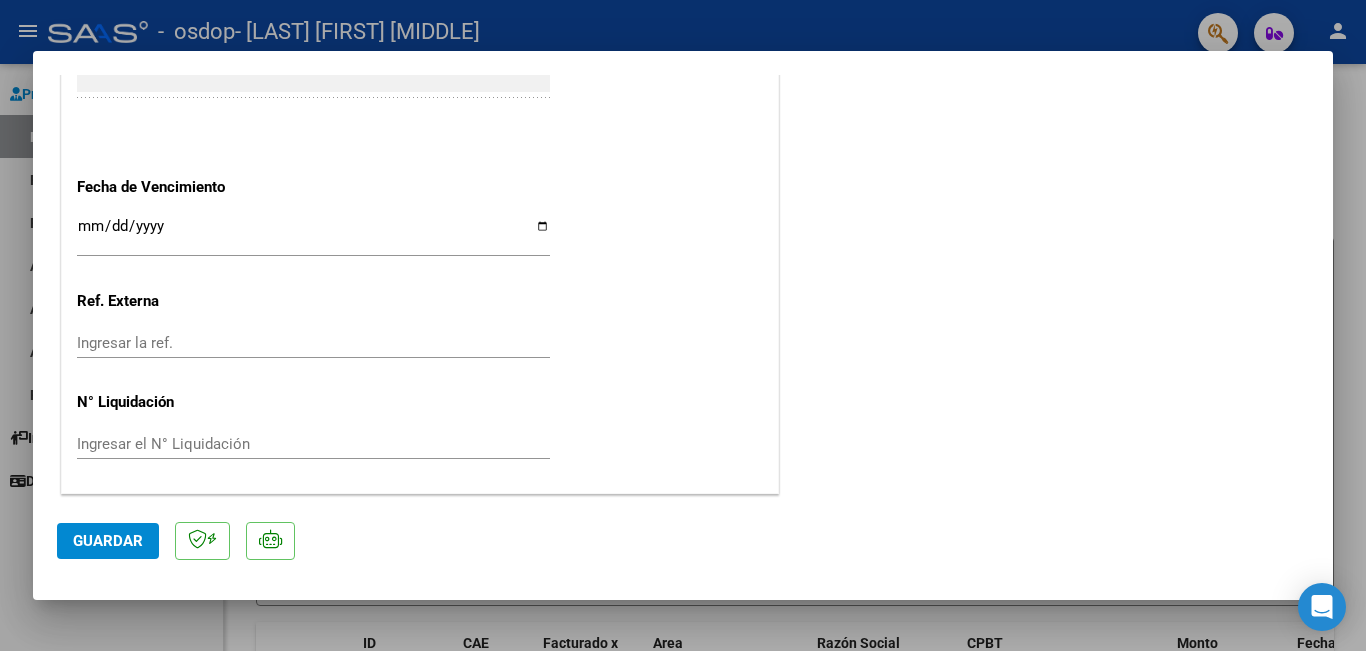 click on "Guardar" 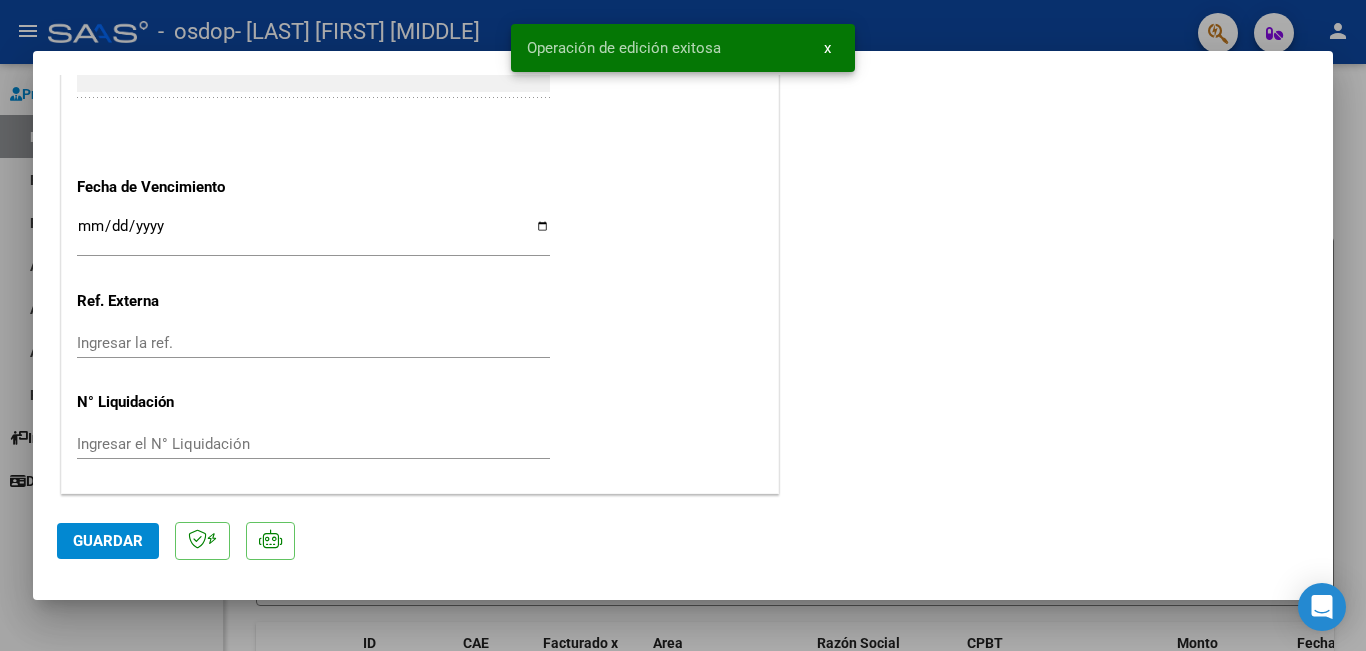 click on "x" at bounding box center (827, 48) 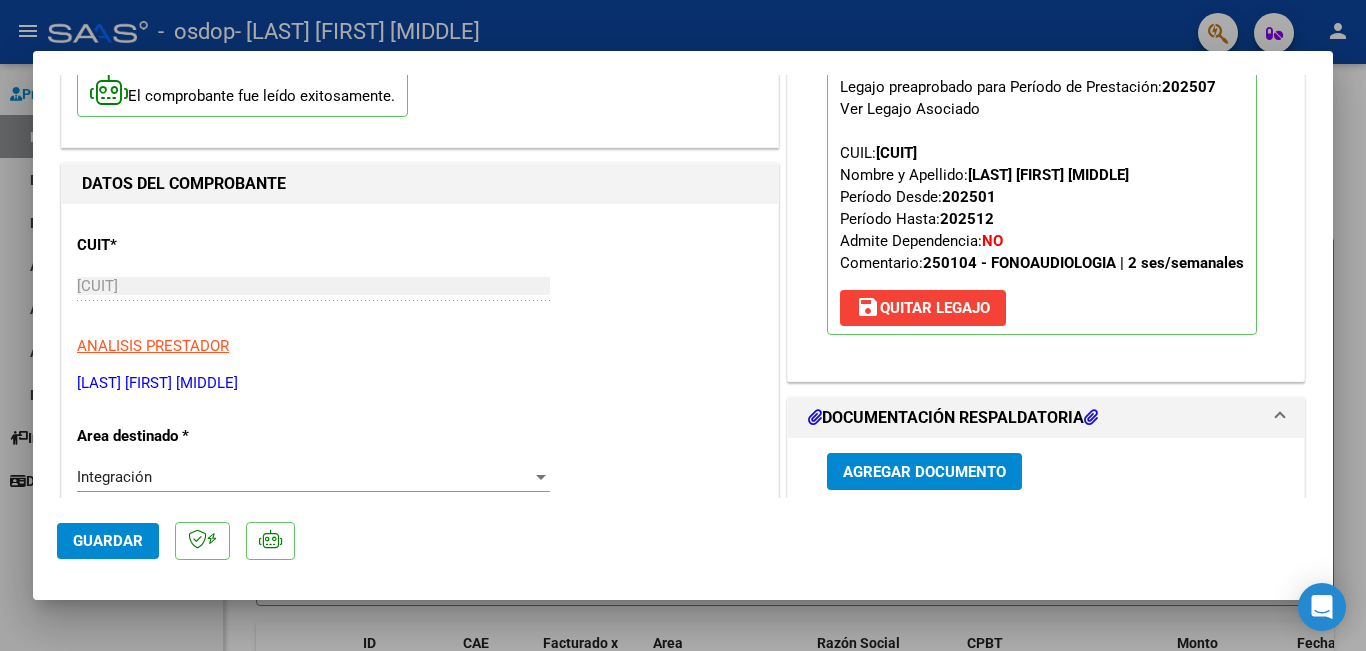 scroll, scrollTop: 0, scrollLeft: 0, axis: both 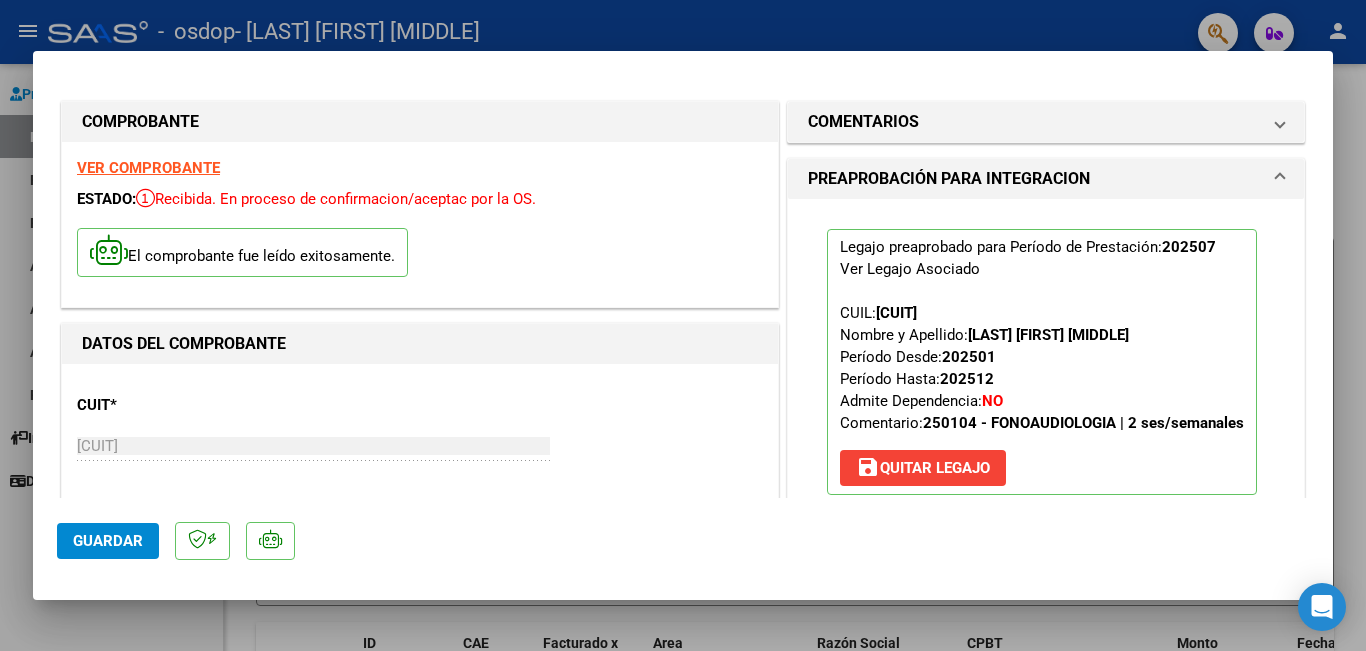 click on "COMPROBANTE VER COMPROBANTE       ESTADO:   Recibida. En proceso de confirmacion/aceptac por la OS.     El comprobante fue leído exitosamente.  DATOS DEL COMPROBANTE CUIT  *   [CUIT] Ingresar CUIT  ANALISIS PRESTADOR  [LAST] [FIRST] [MIDDLE]  ARCA Padrón  Area destinado * Integración Seleccionar Area Período de Prestación (Ej: 202305 para Mayo 2023    202507 Ingrese el Período de Prestación como indica el ejemplo   Una vez que se asoció a un legajo aprobado no se puede cambiar el período de prestación.   Comprobante Tipo * Factura C Seleccionar Tipo Punto de Venta  *   2 Ingresar el Nro.  Número  *   879 Ingresar el Nro.  Monto  *   $ 123.706,10 Ingresar el monto  Fecha del Cpbt.  *   [DATE] Ingresar la fecha  CAE / CAEA (no ingrese CAI)    [NUMBER] Ingresar el CAE o CAEA (no ingrese CAI)  Fecha de Vencimiento    Ingresar la fecha  Ref. Externa    Ingresar la ref.  N° Liquidación    Ingresar el N° Liquidación  COMENTARIOS Comentarios del Prestador / Gerenciador:  202507  NO" at bounding box center [683, 970] 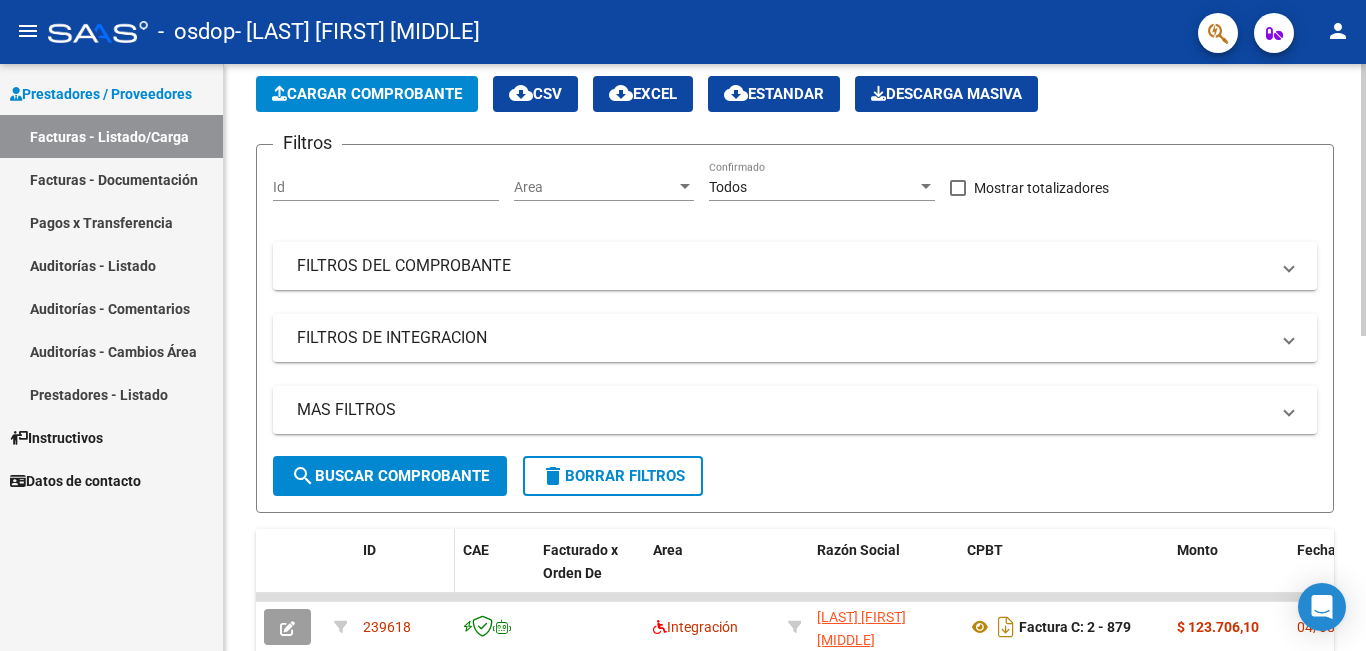 scroll, scrollTop: 0, scrollLeft: 0, axis: both 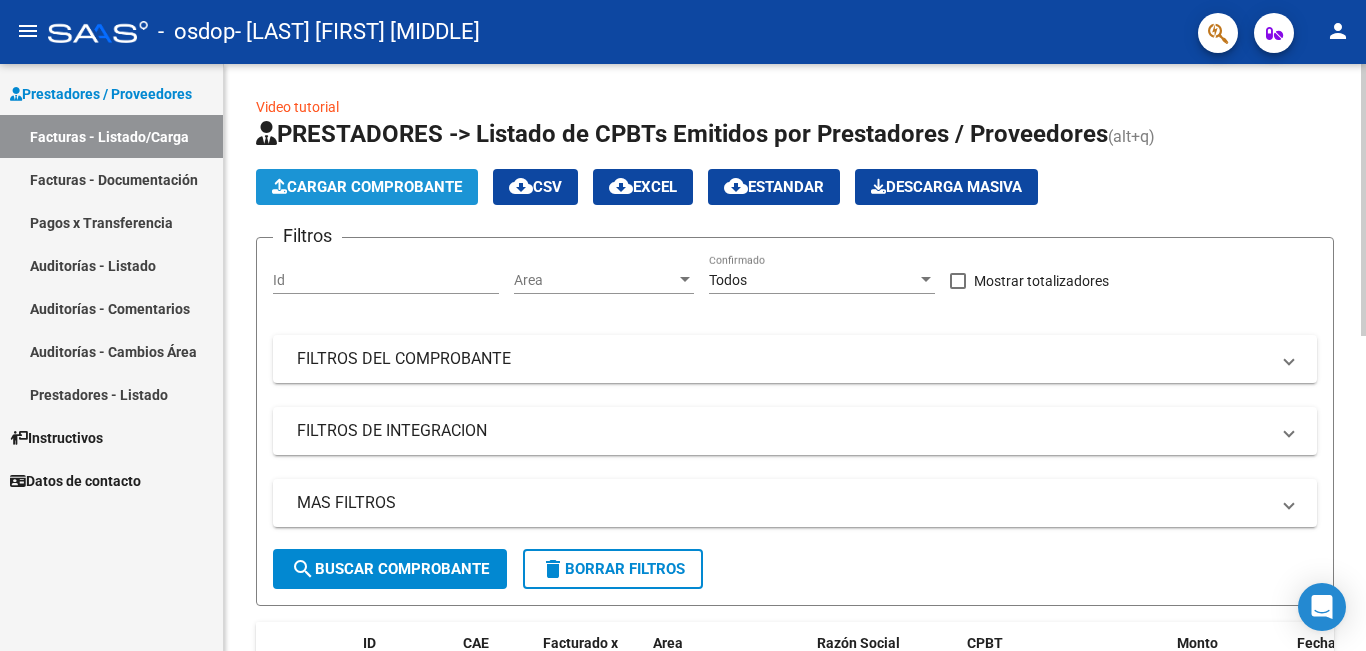 click on "Cargar Comprobante" 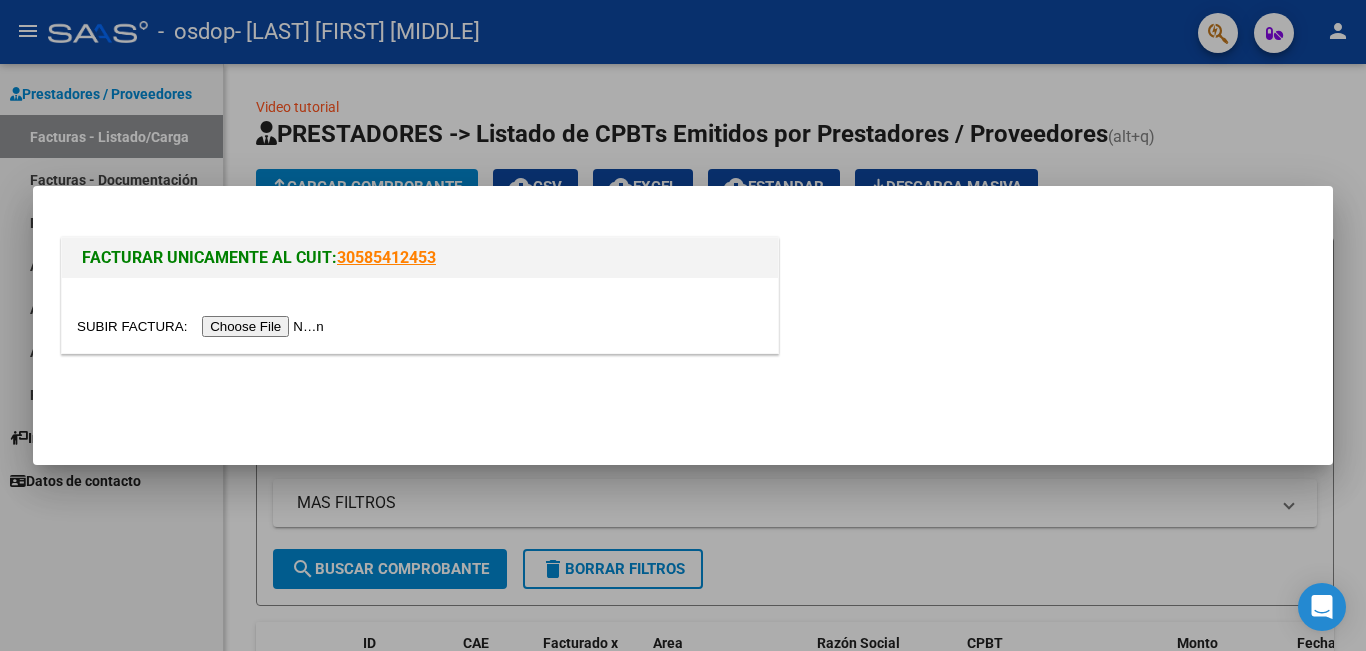 click at bounding box center (203, 326) 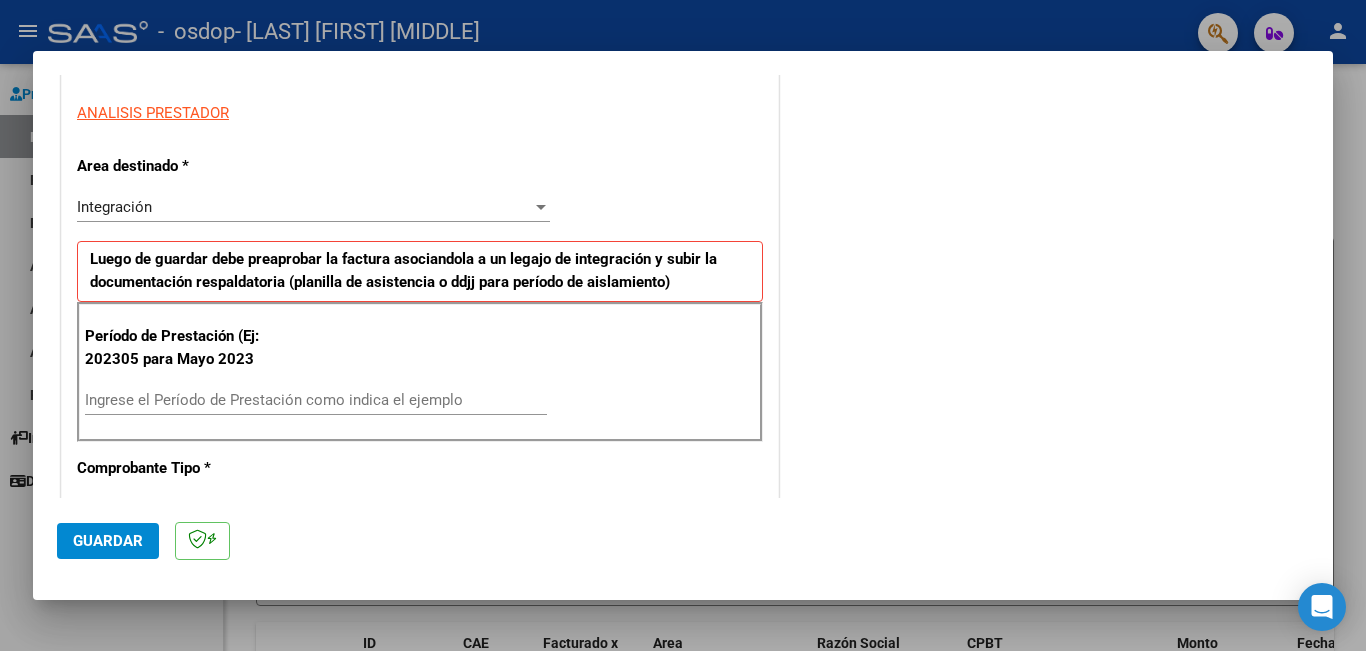scroll, scrollTop: 400, scrollLeft: 0, axis: vertical 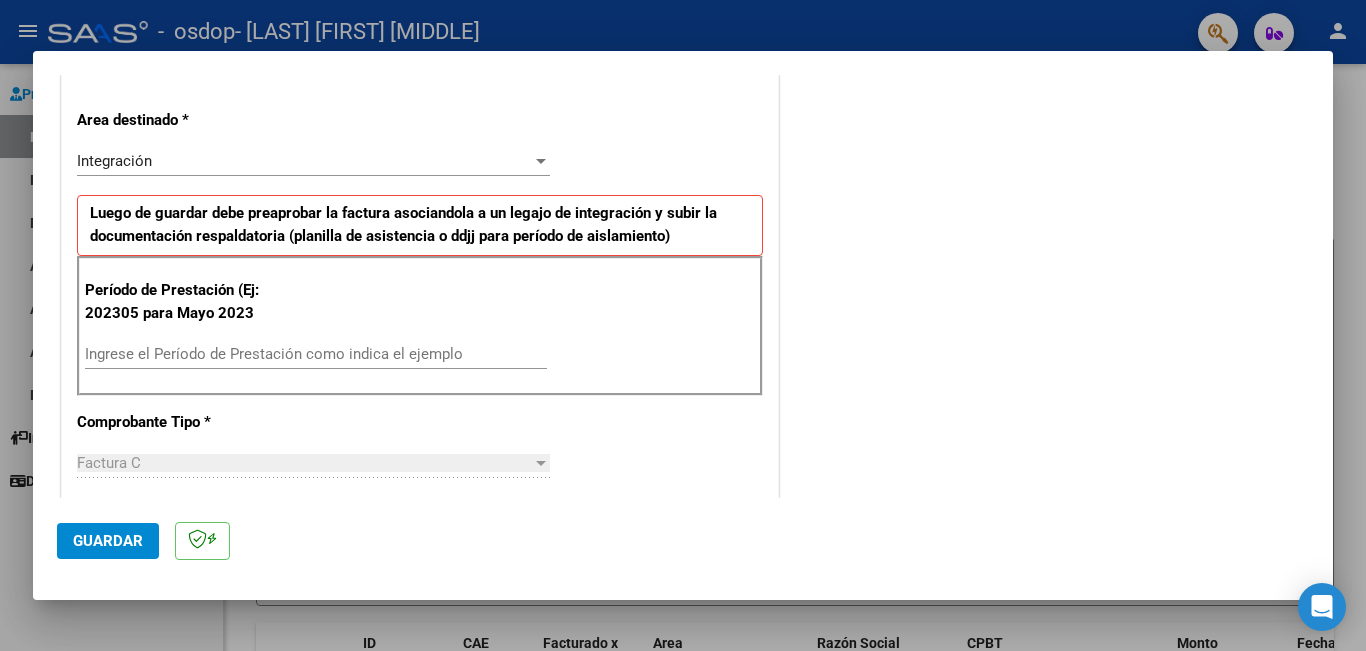 click on "Ingrese el Período de Prestación como indica el ejemplo" at bounding box center (316, 354) 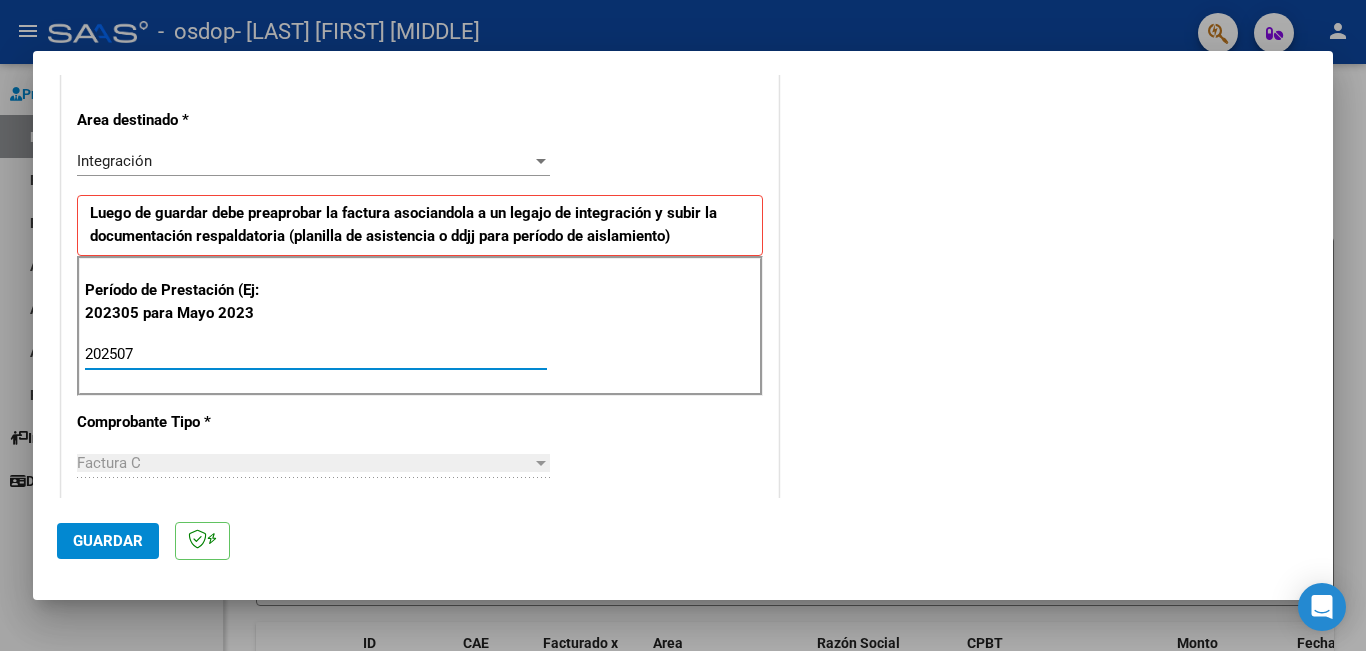type on "202507" 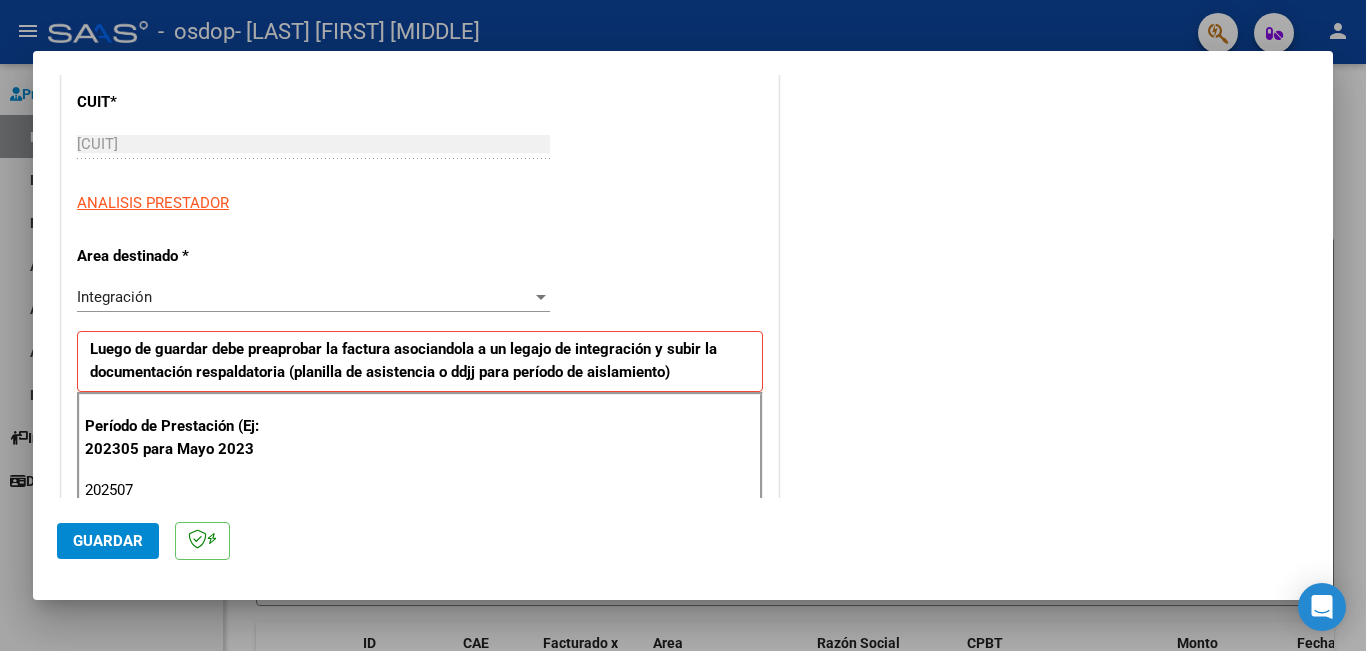 scroll, scrollTop: 299, scrollLeft: 0, axis: vertical 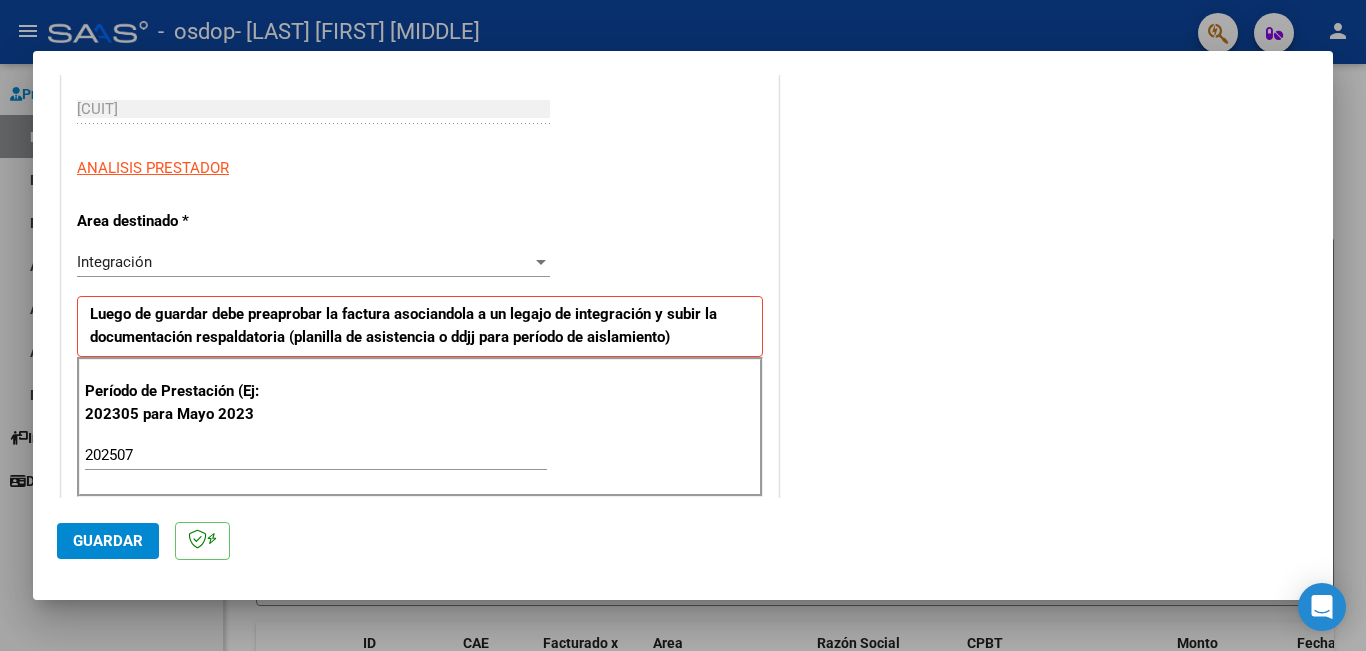 click on "Guardar" 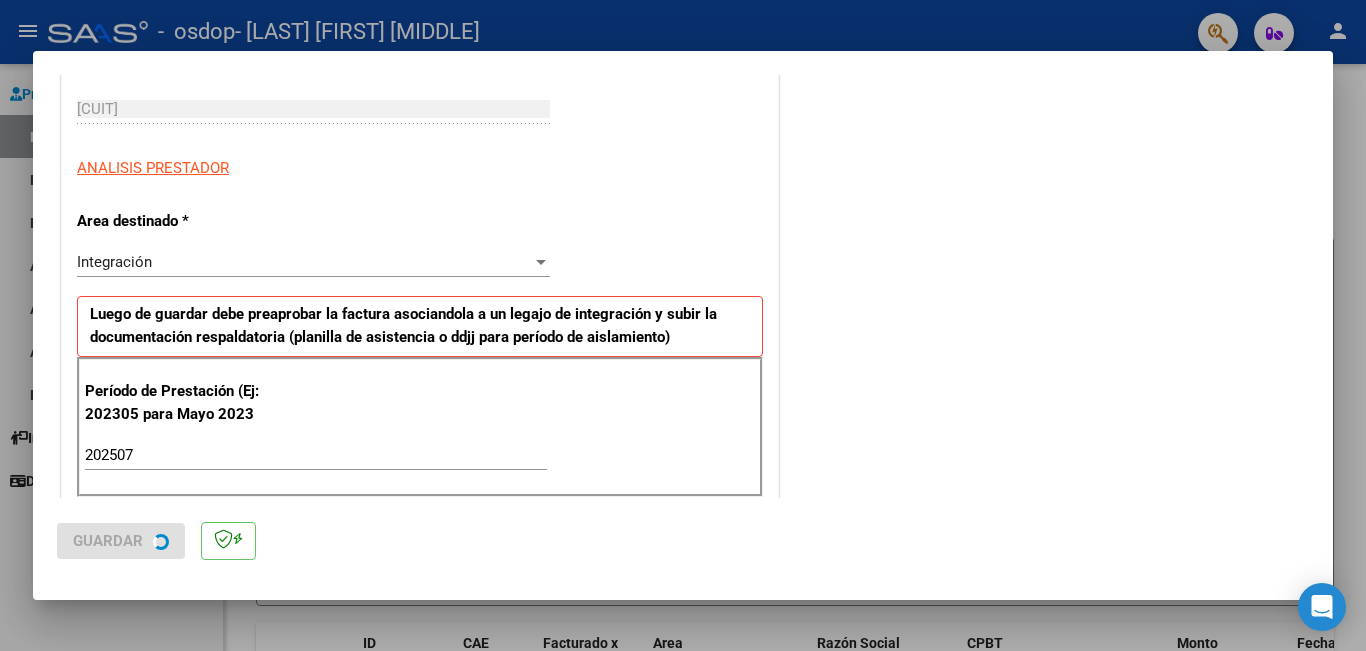 scroll, scrollTop: 0, scrollLeft: 0, axis: both 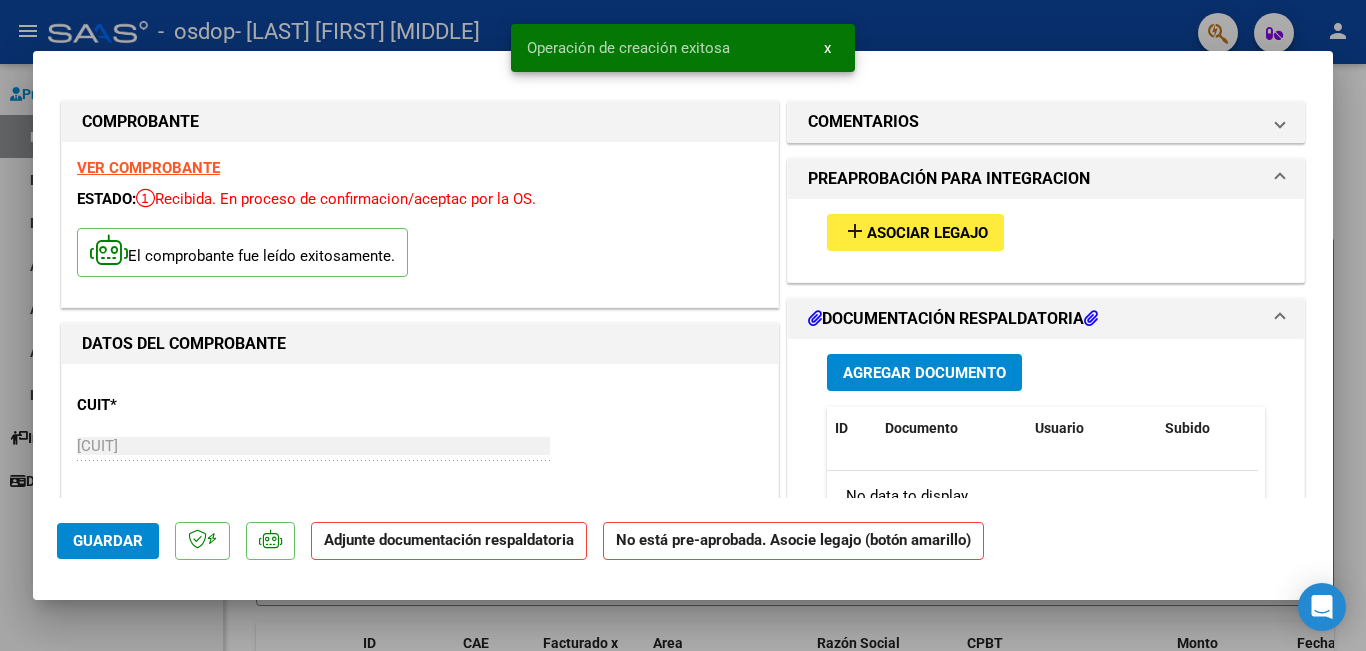 click on "Asociar Legajo" at bounding box center [927, 233] 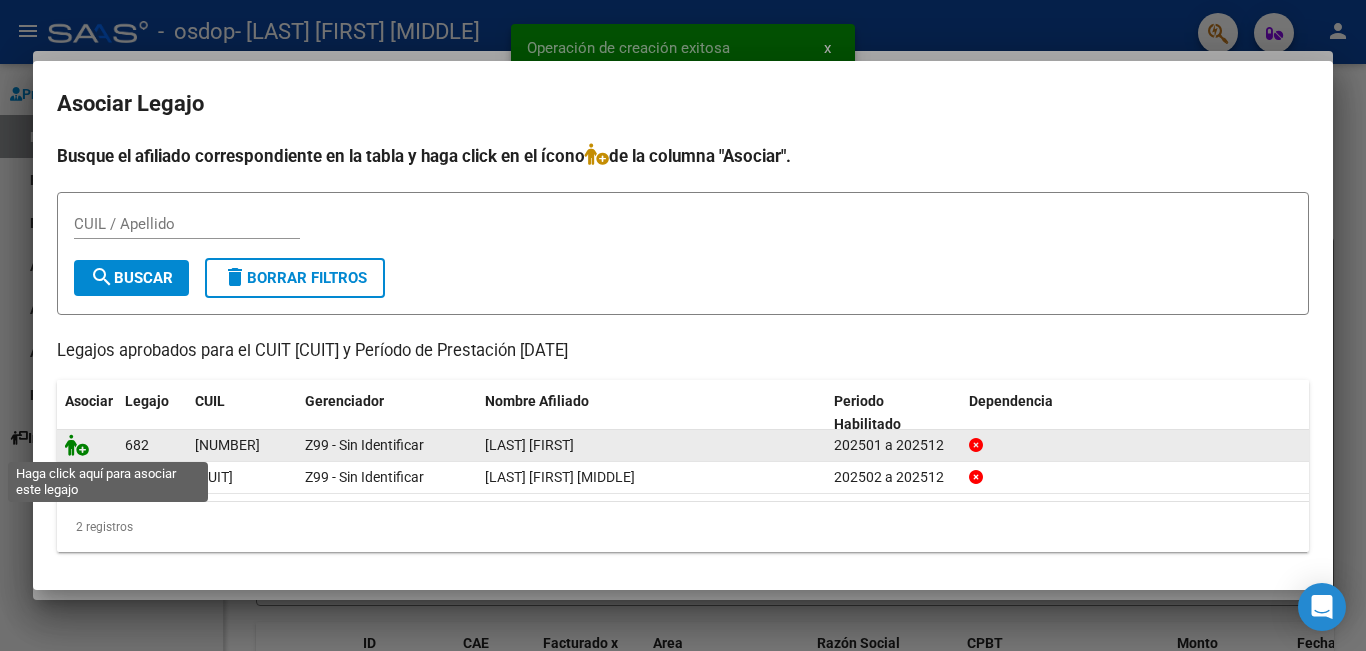 click 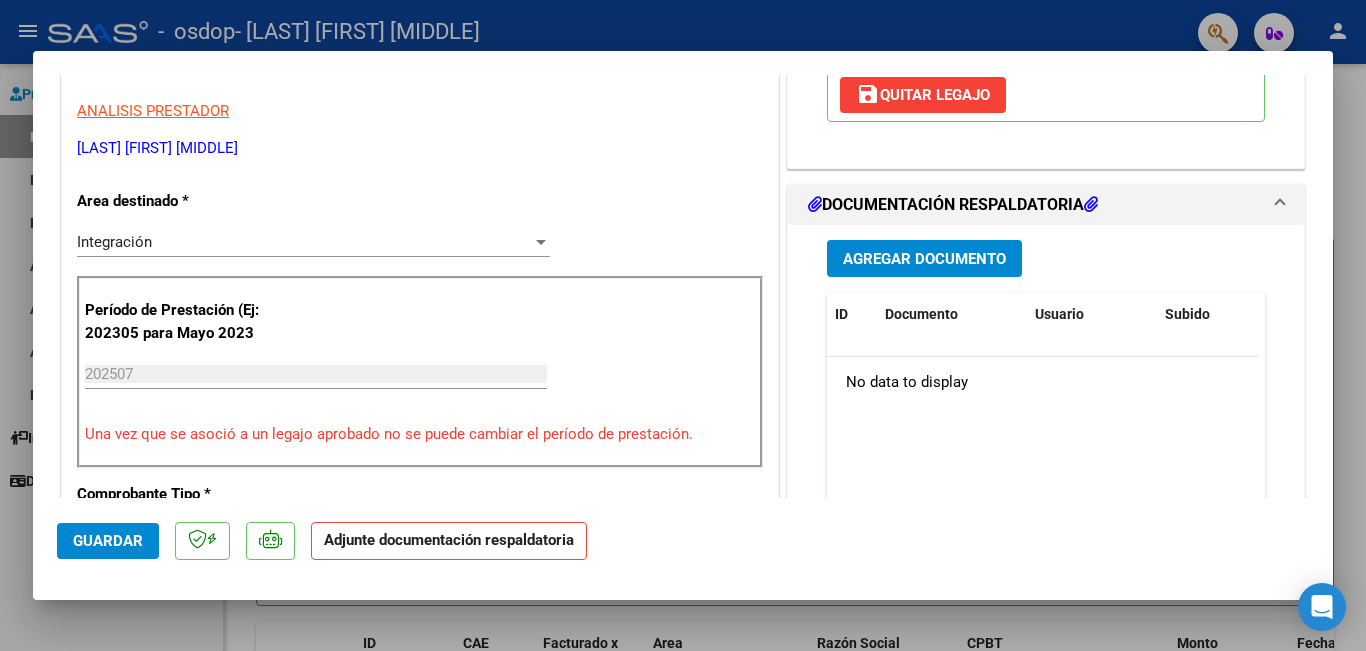scroll, scrollTop: 400, scrollLeft: 0, axis: vertical 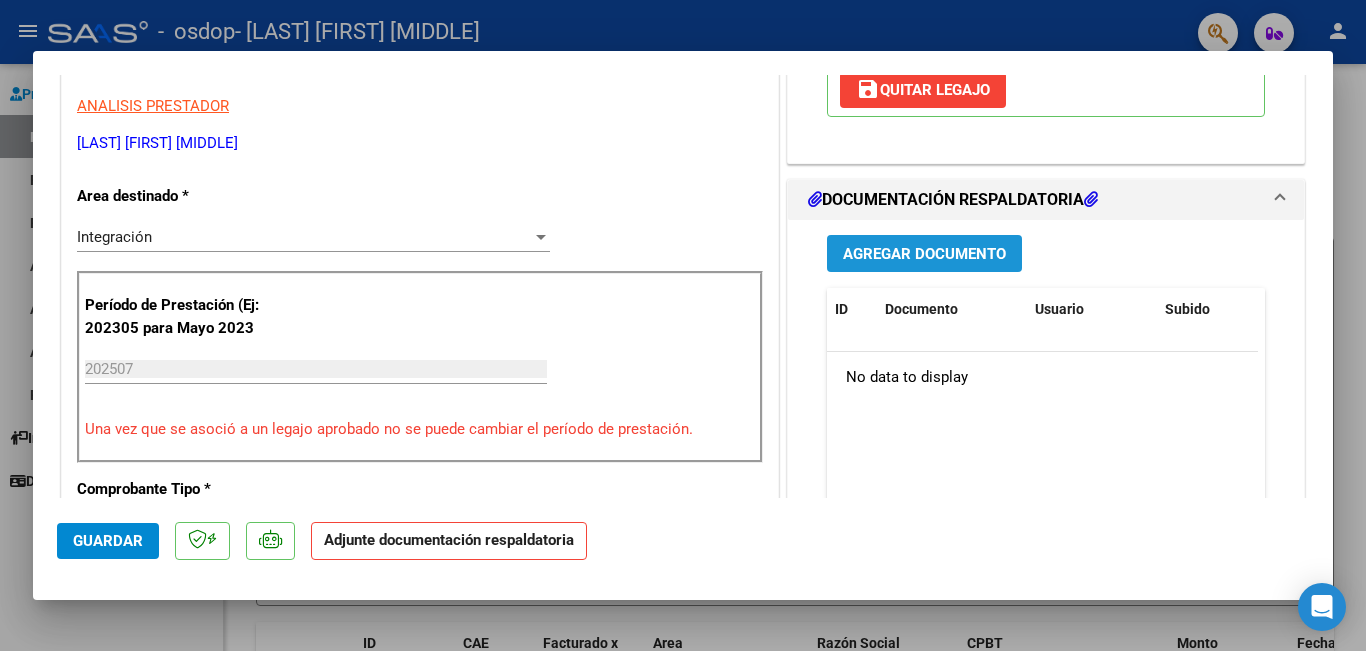 click on "Agregar Documento" at bounding box center (924, 254) 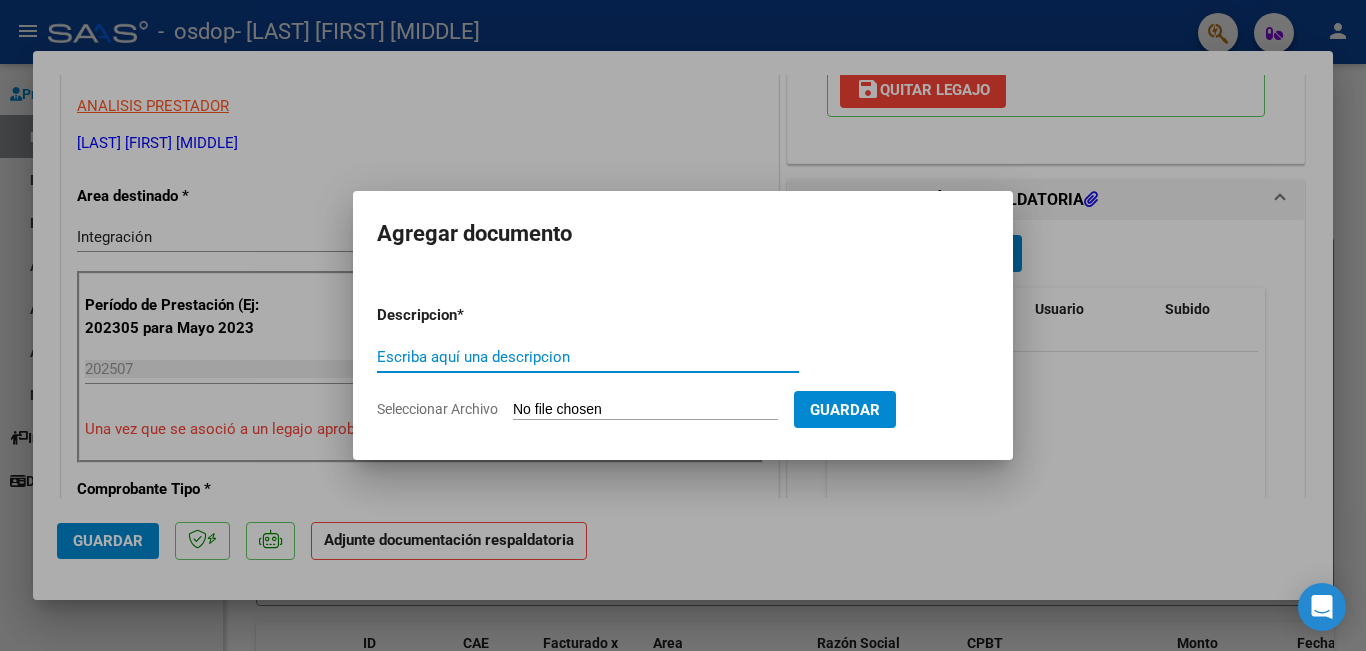 click on "Escriba aquí una descripcion" at bounding box center [588, 357] 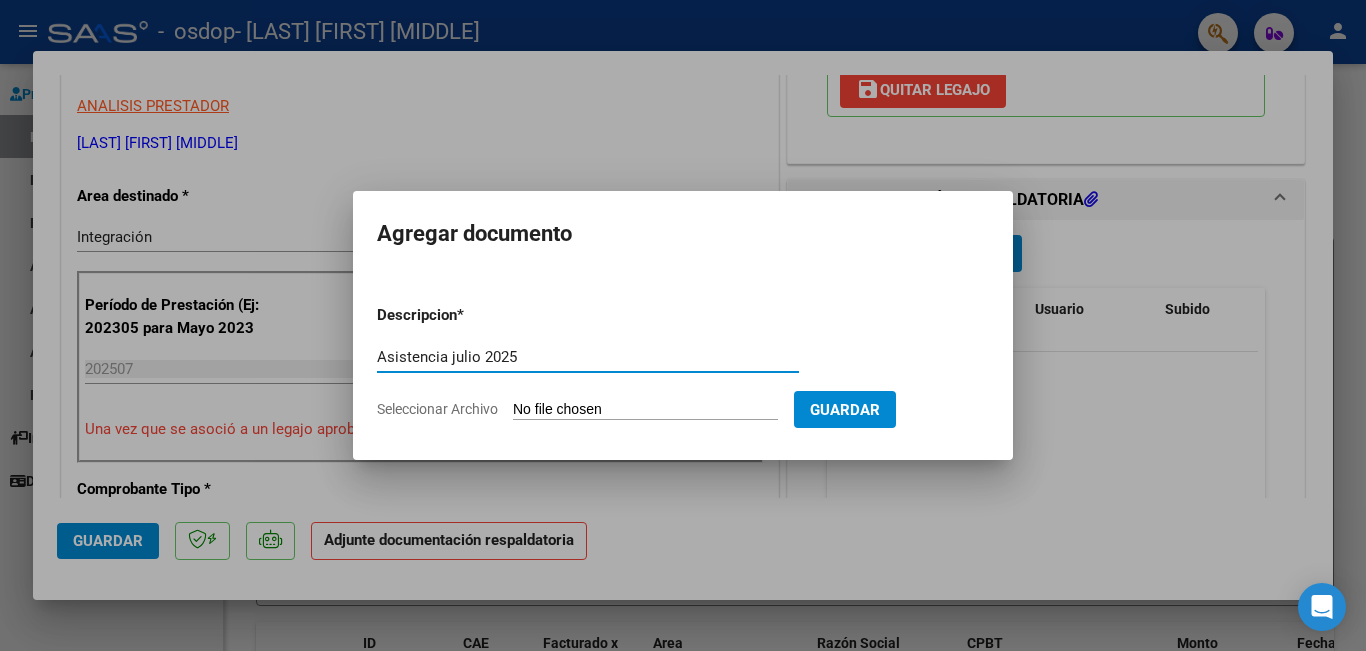 type on "Asistencia julio 2025" 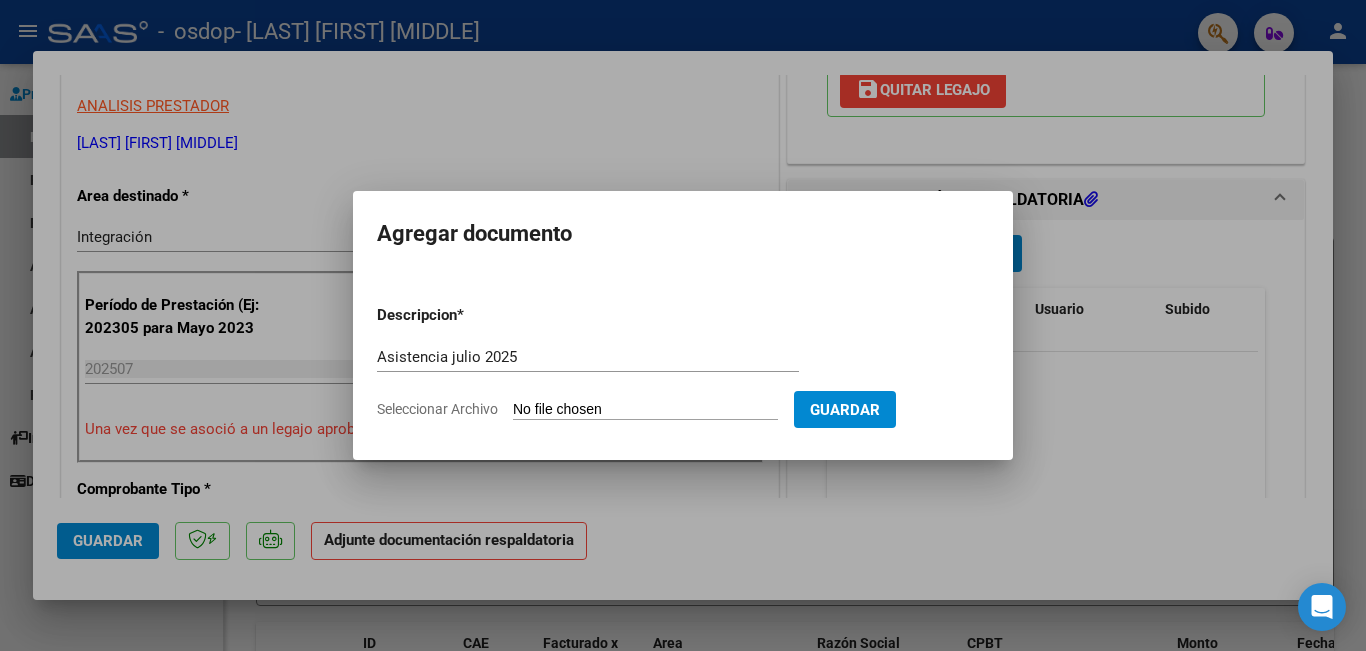 drag, startPoint x: 878, startPoint y: 405, endPoint x: 553, endPoint y: 397, distance: 325.09845 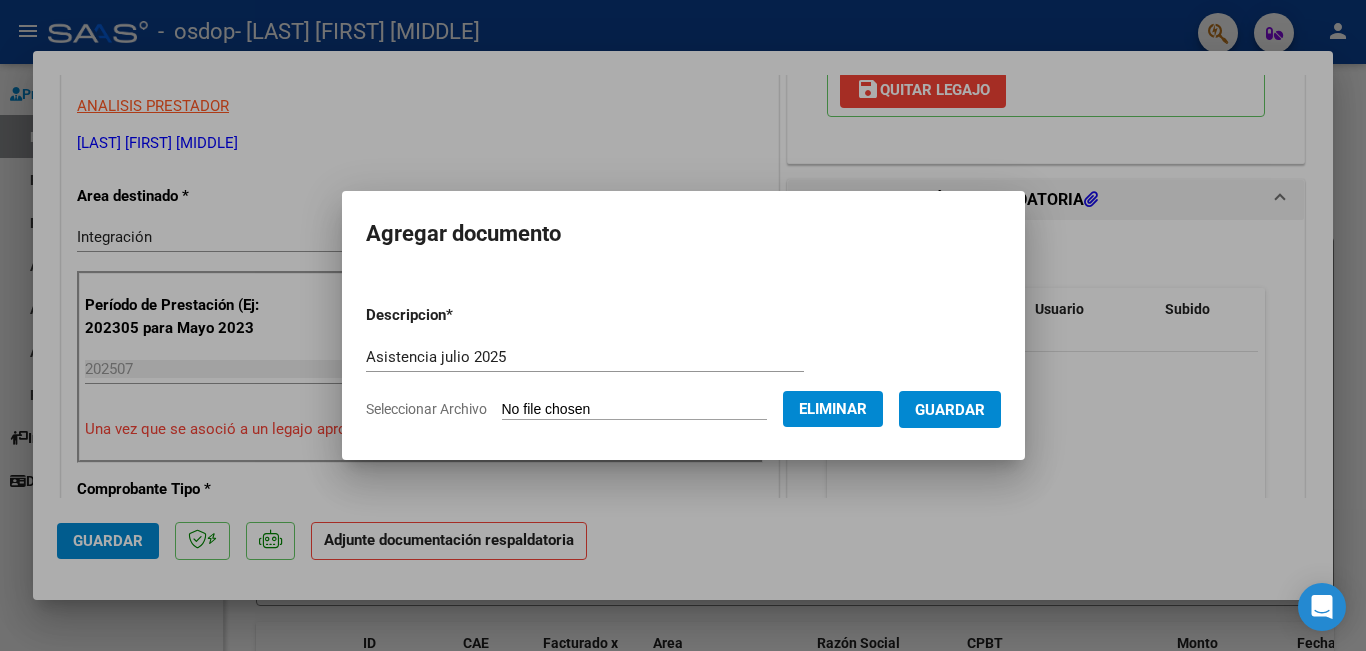click on "Guardar" at bounding box center (950, 410) 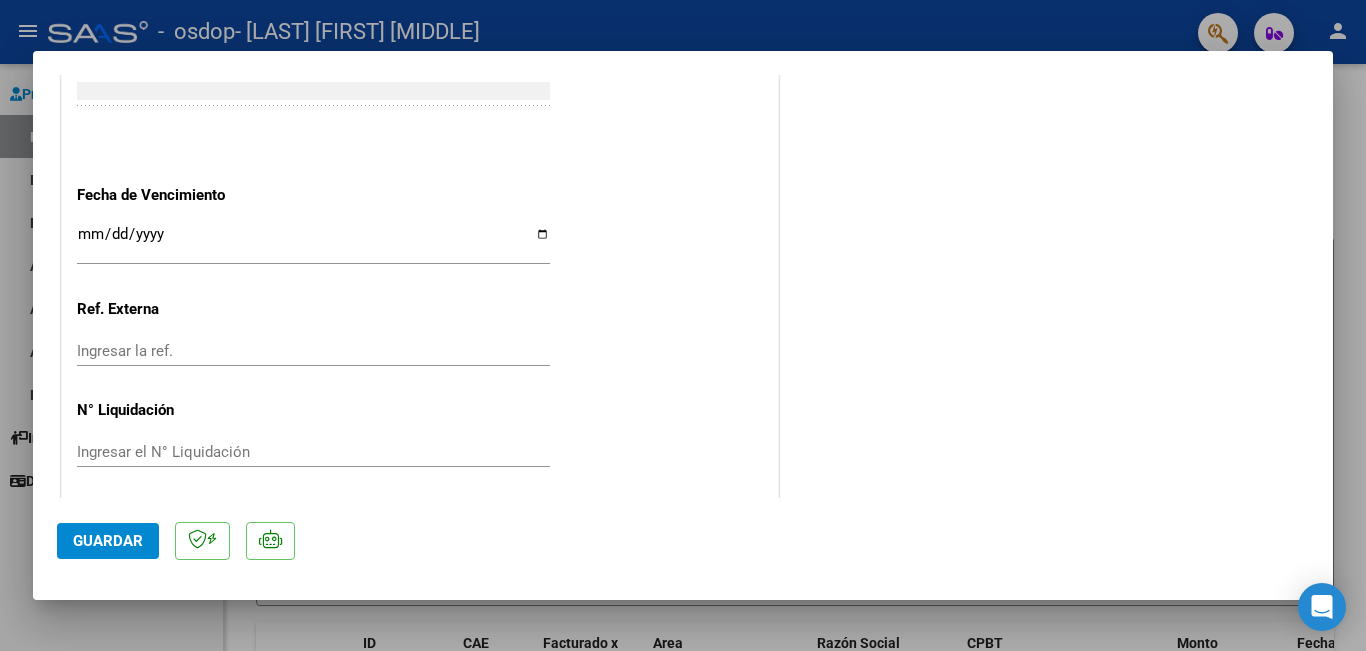 scroll, scrollTop: 1367, scrollLeft: 0, axis: vertical 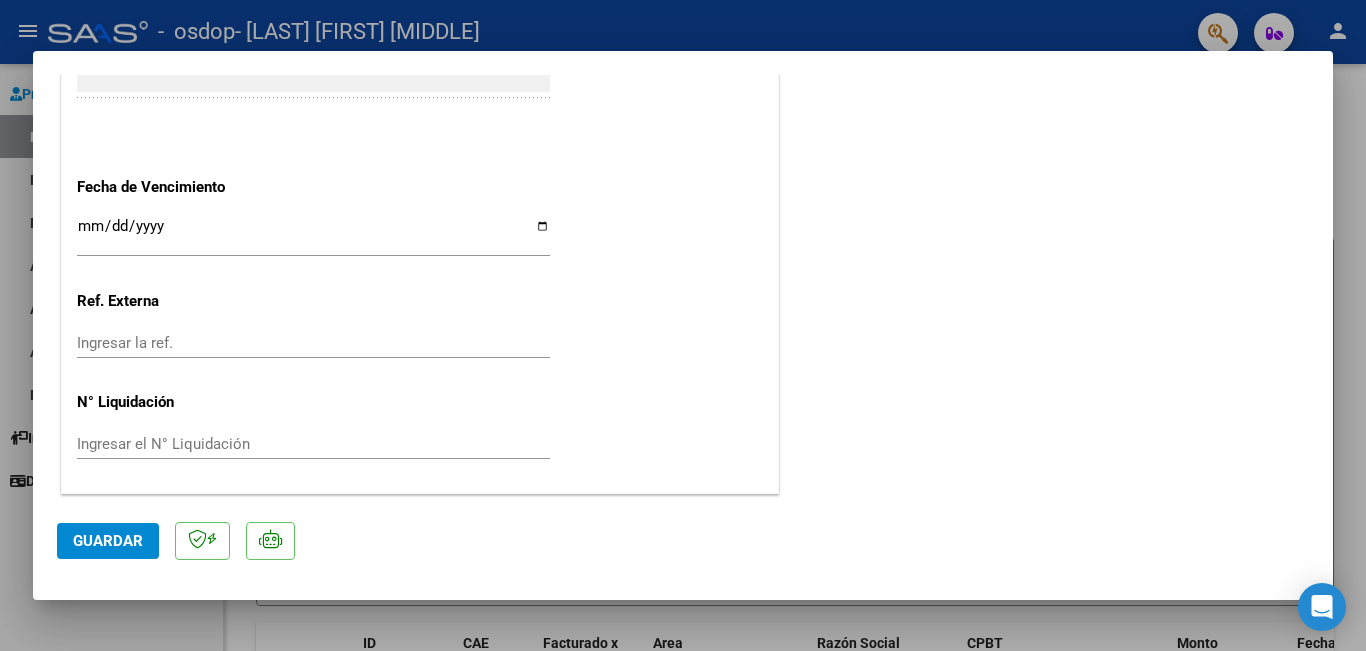 click on "Guardar" 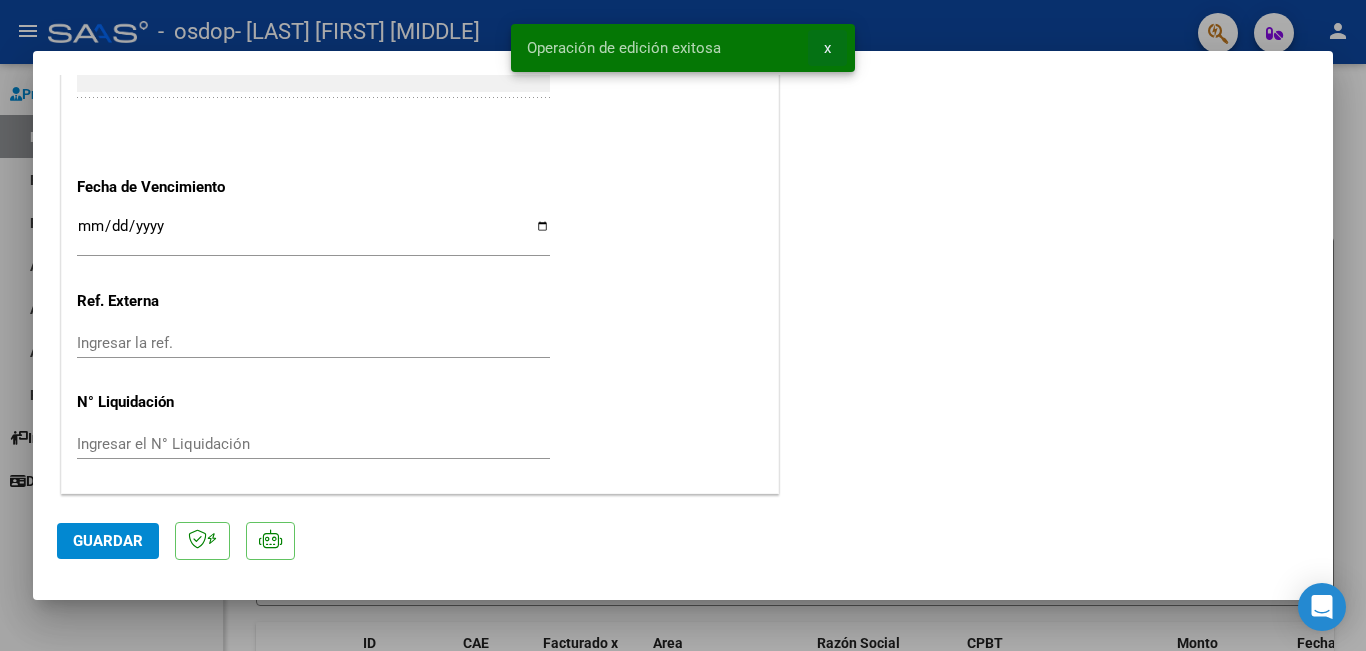 click on "x" at bounding box center (827, 48) 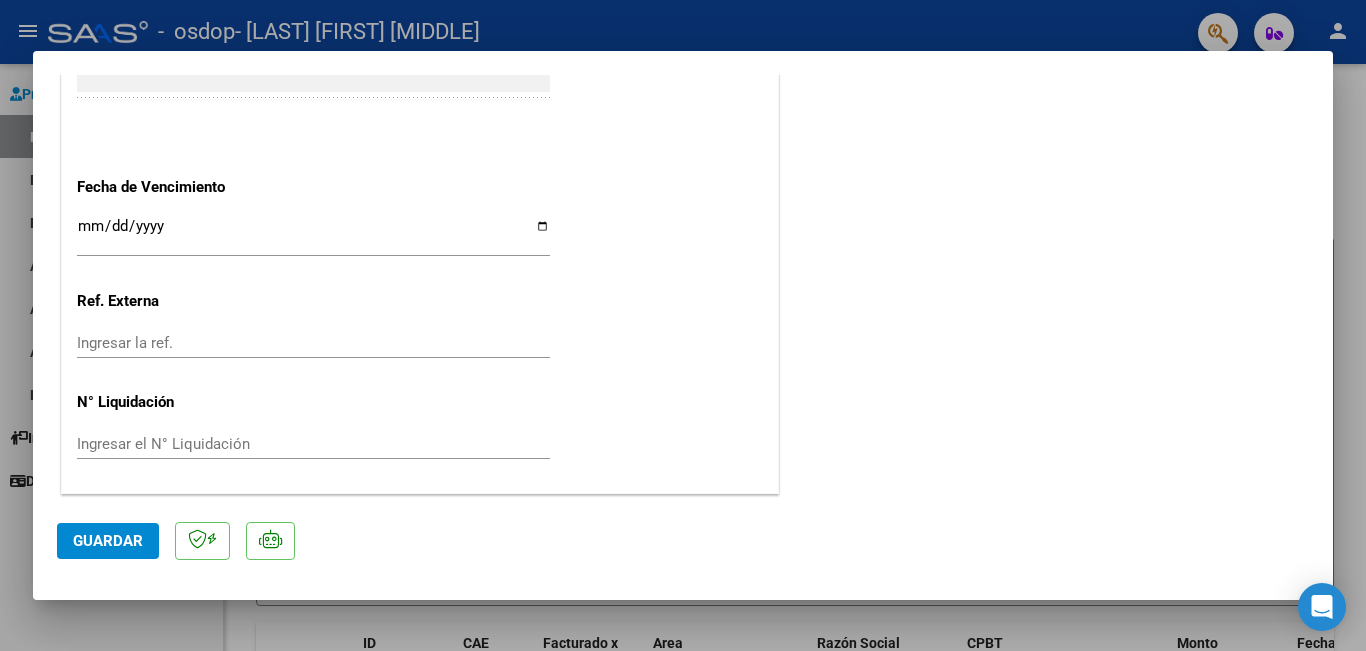 click at bounding box center [683, 325] 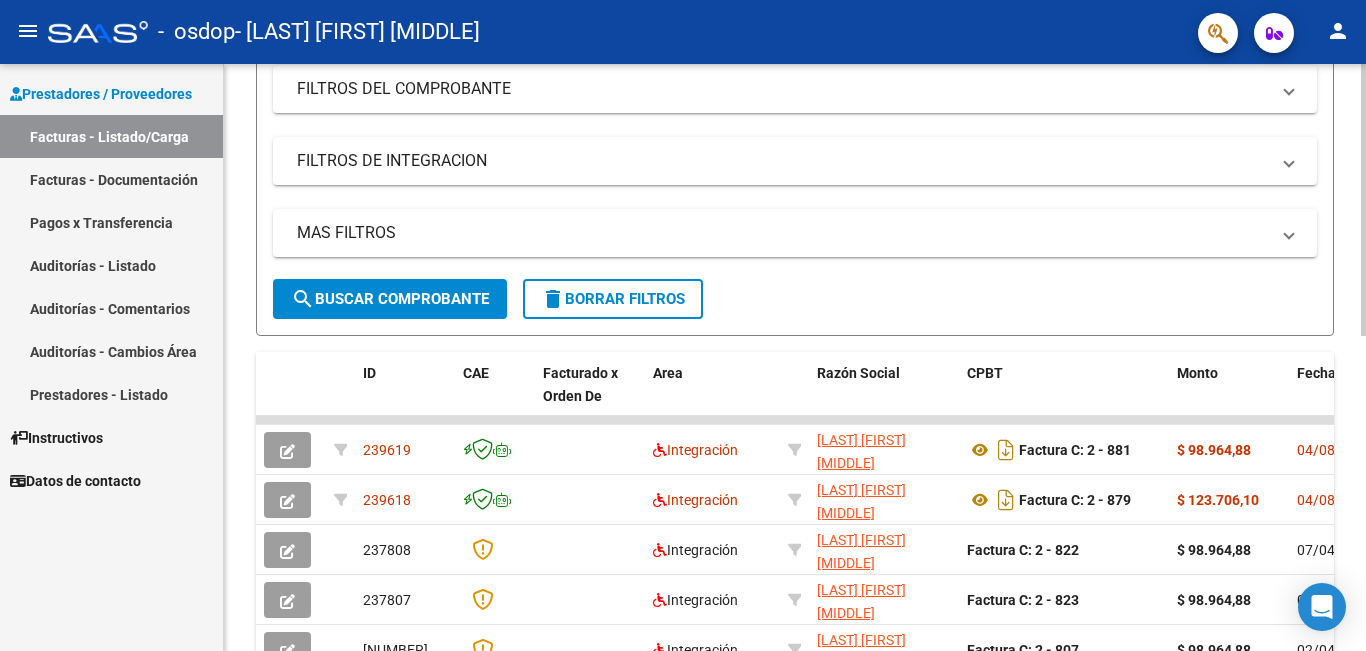 scroll, scrollTop: 300, scrollLeft: 0, axis: vertical 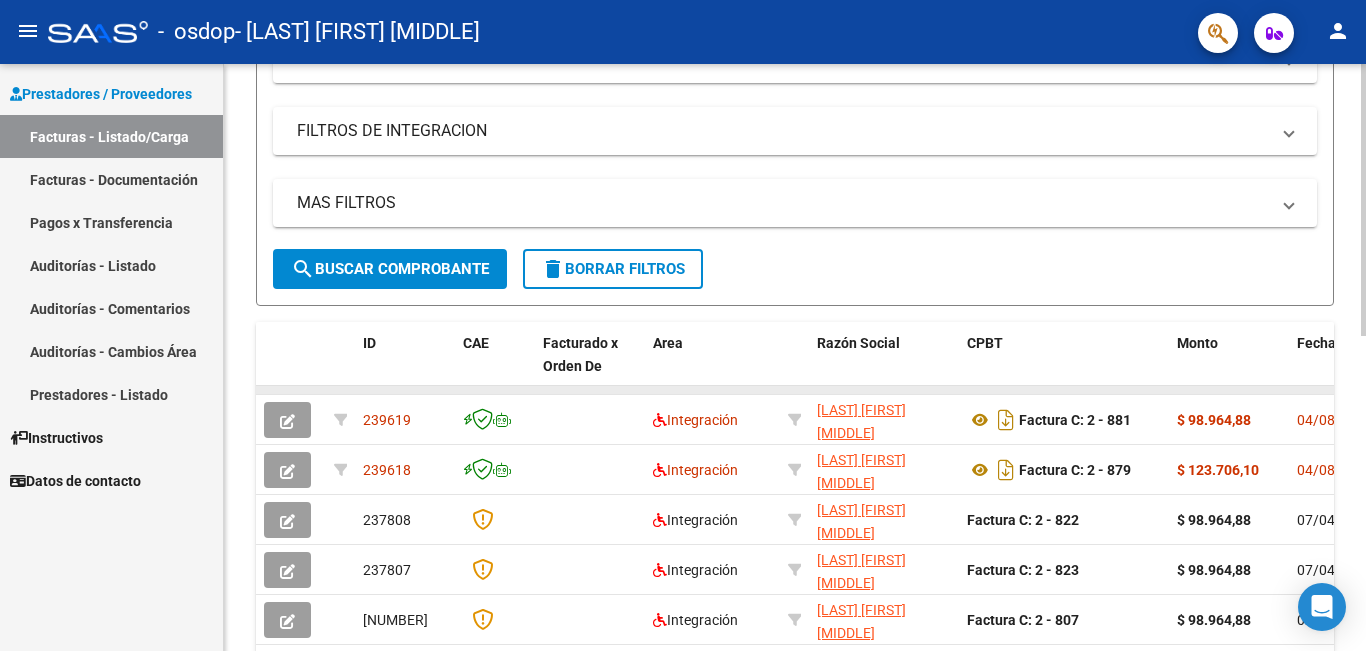 drag, startPoint x: 524, startPoint y: 392, endPoint x: 782, endPoint y: 390, distance: 258.00775 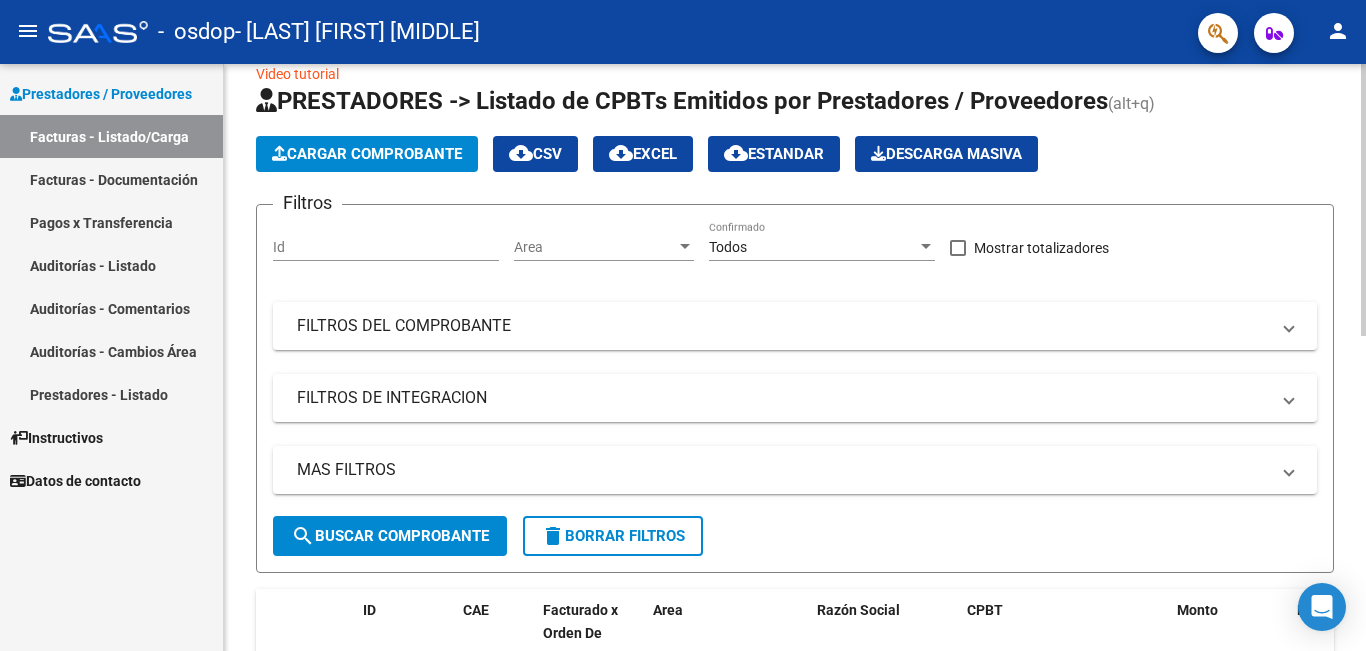 scroll, scrollTop: 0, scrollLeft: 0, axis: both 